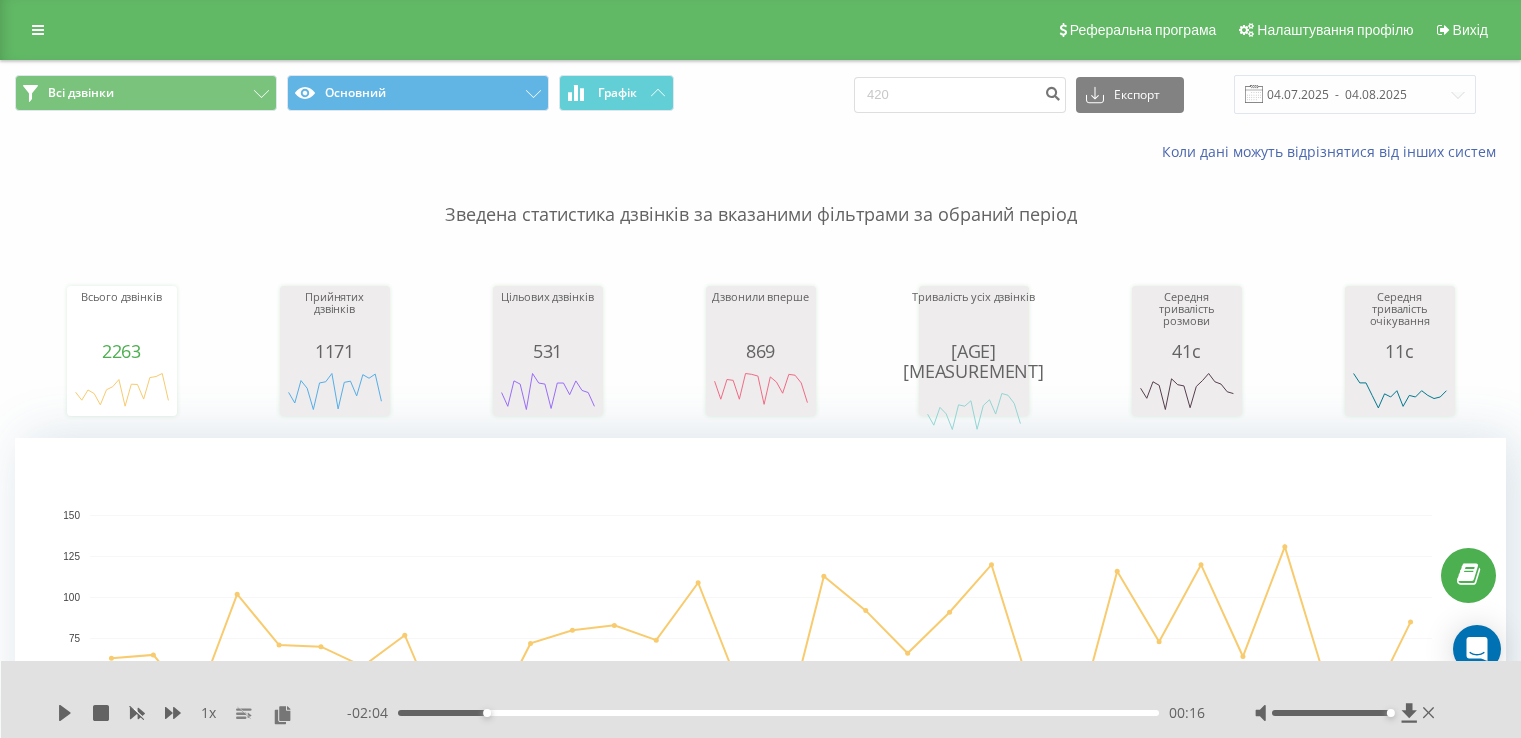 scroll, scrollTop: 0, scrollLeft: 0, axis: both 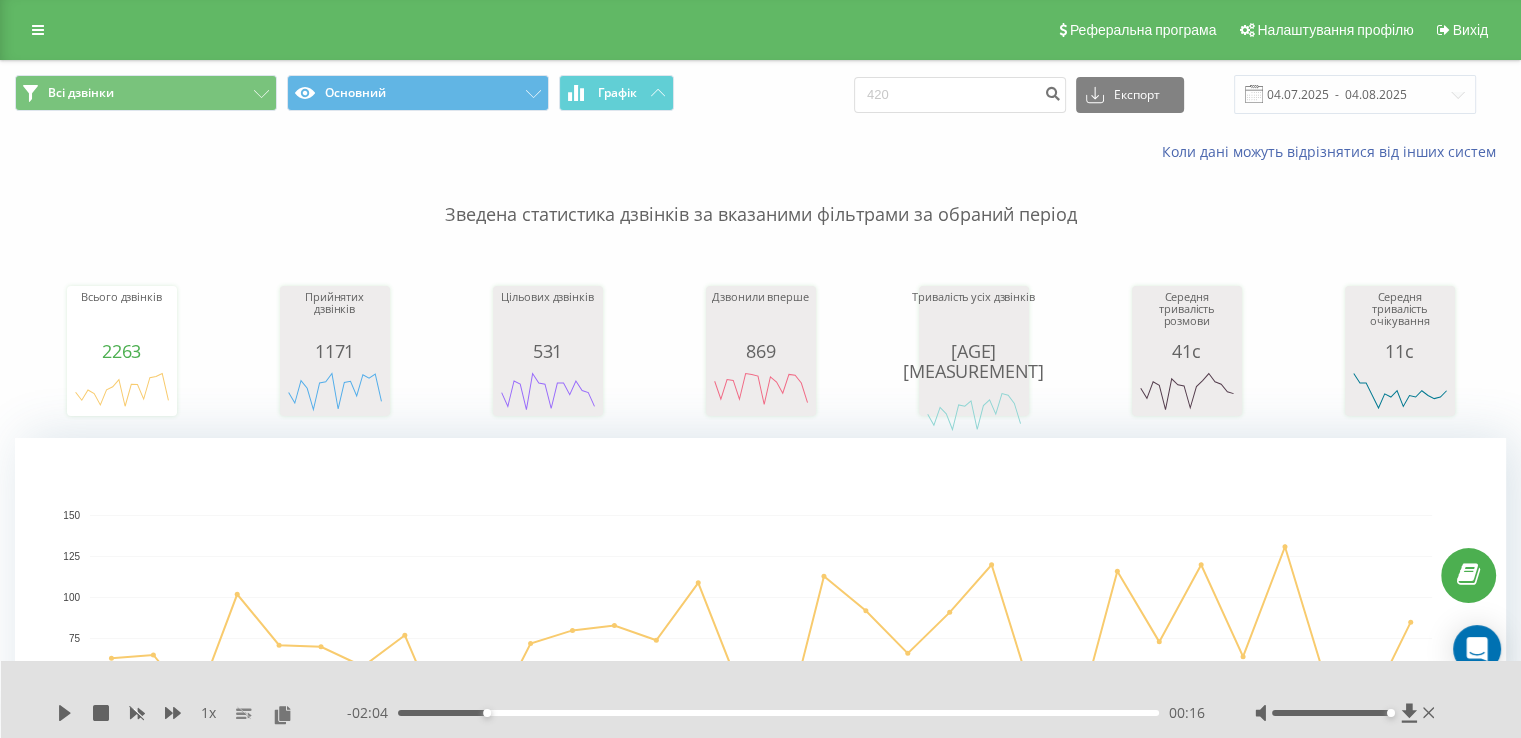 click on "Реферальна програма Налаштування профілю Вихід" at bounding box center (760, 30) 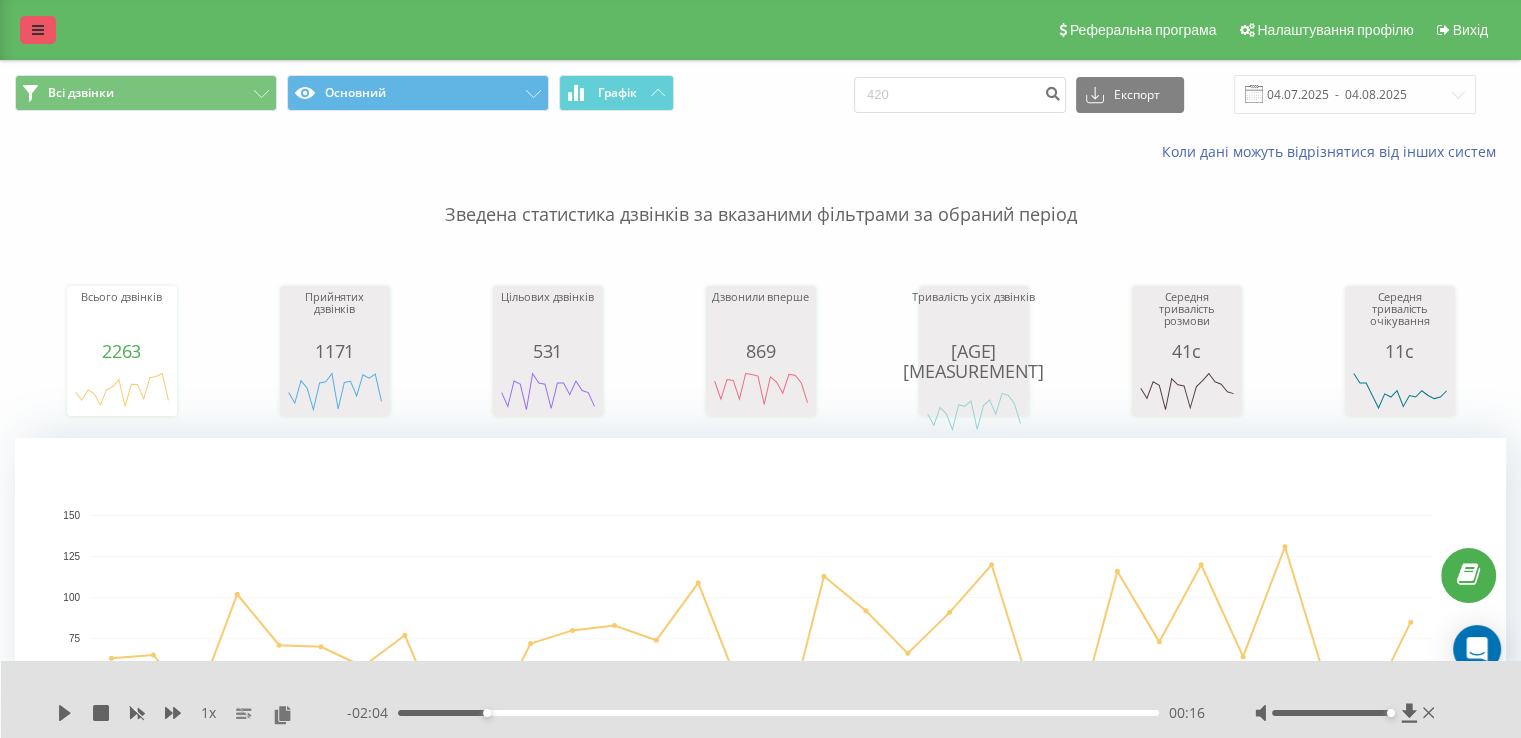 click at bounding box center [38, 30] 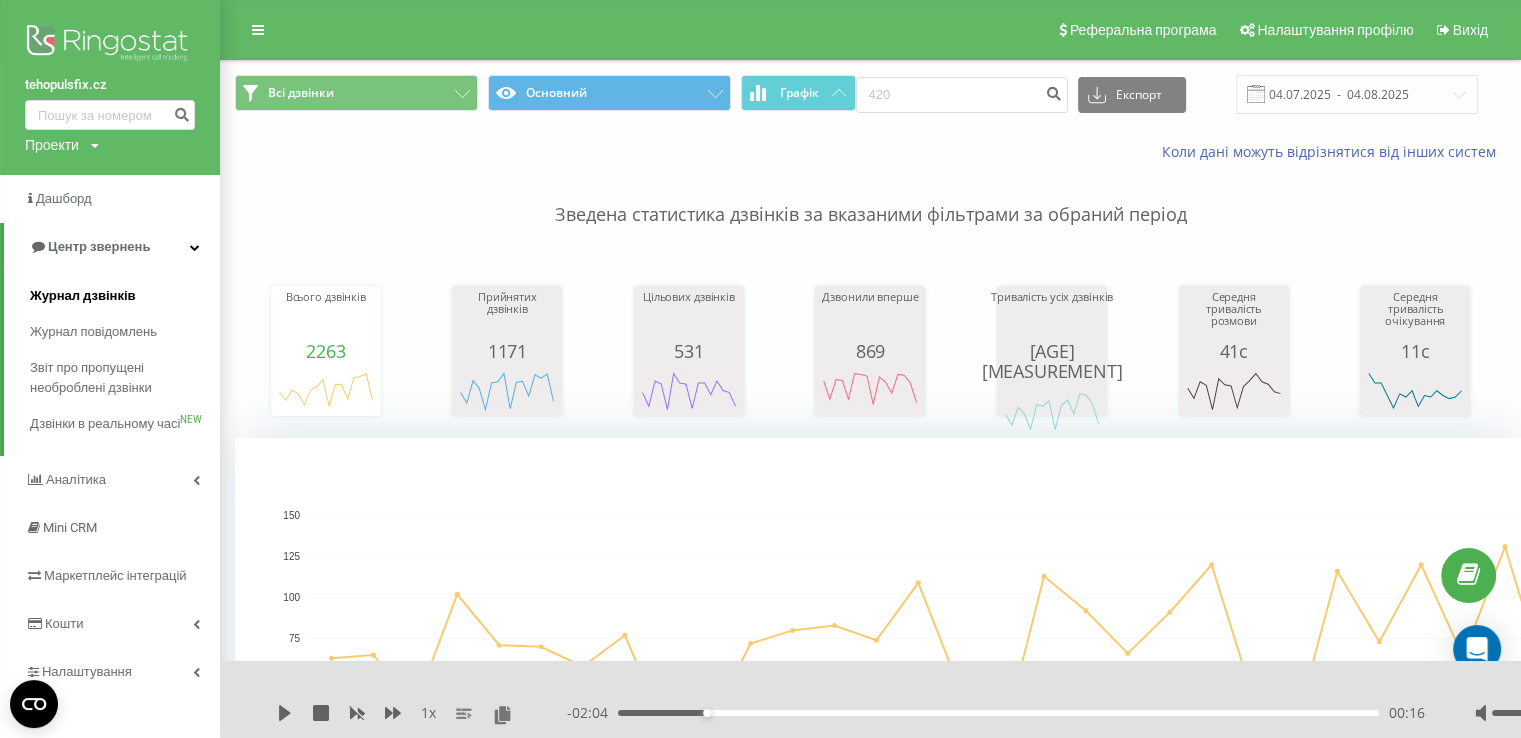 click on "Журнал дзвінків" at bounding box center [83, 296] 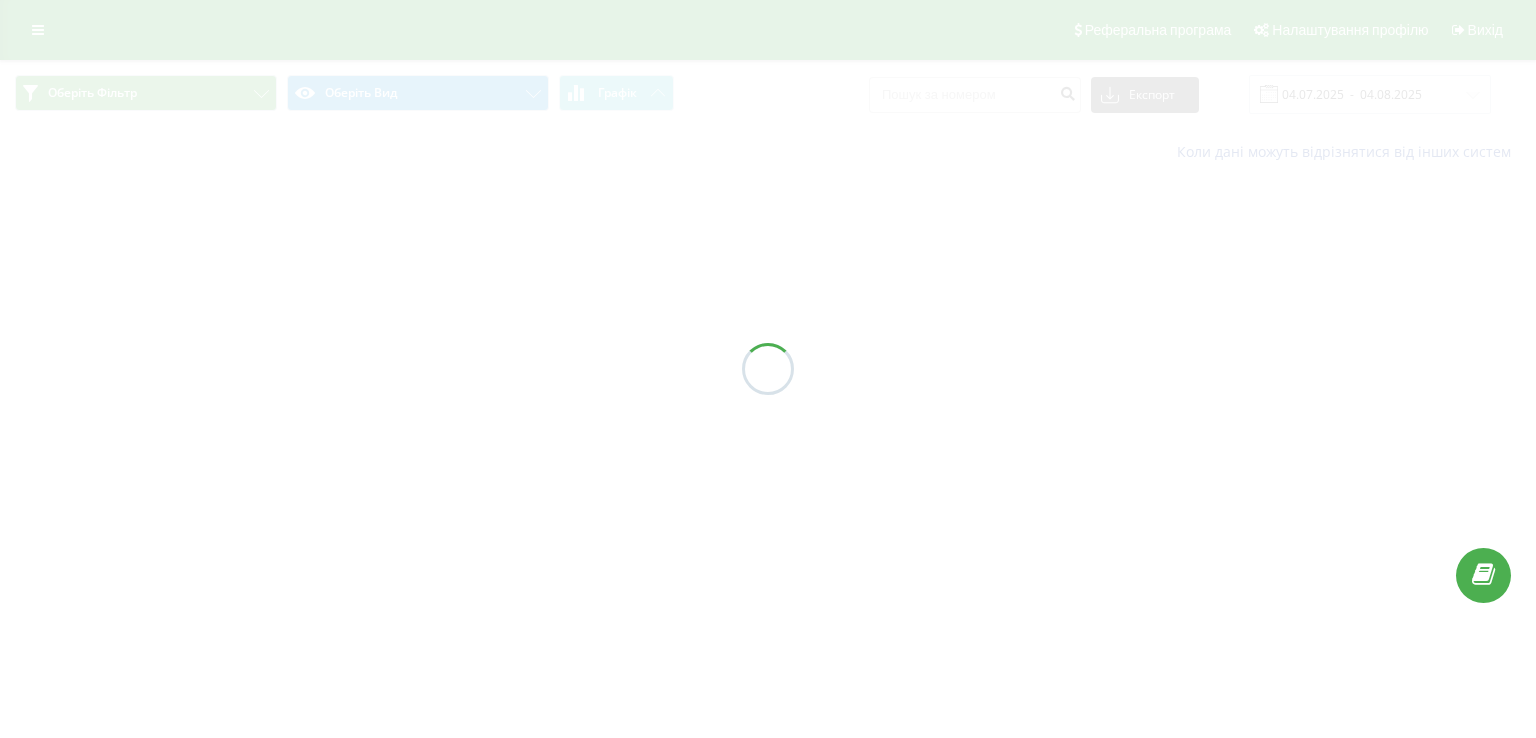 scroll, scrollTop: 0, scrollLeft: 0, axis: both 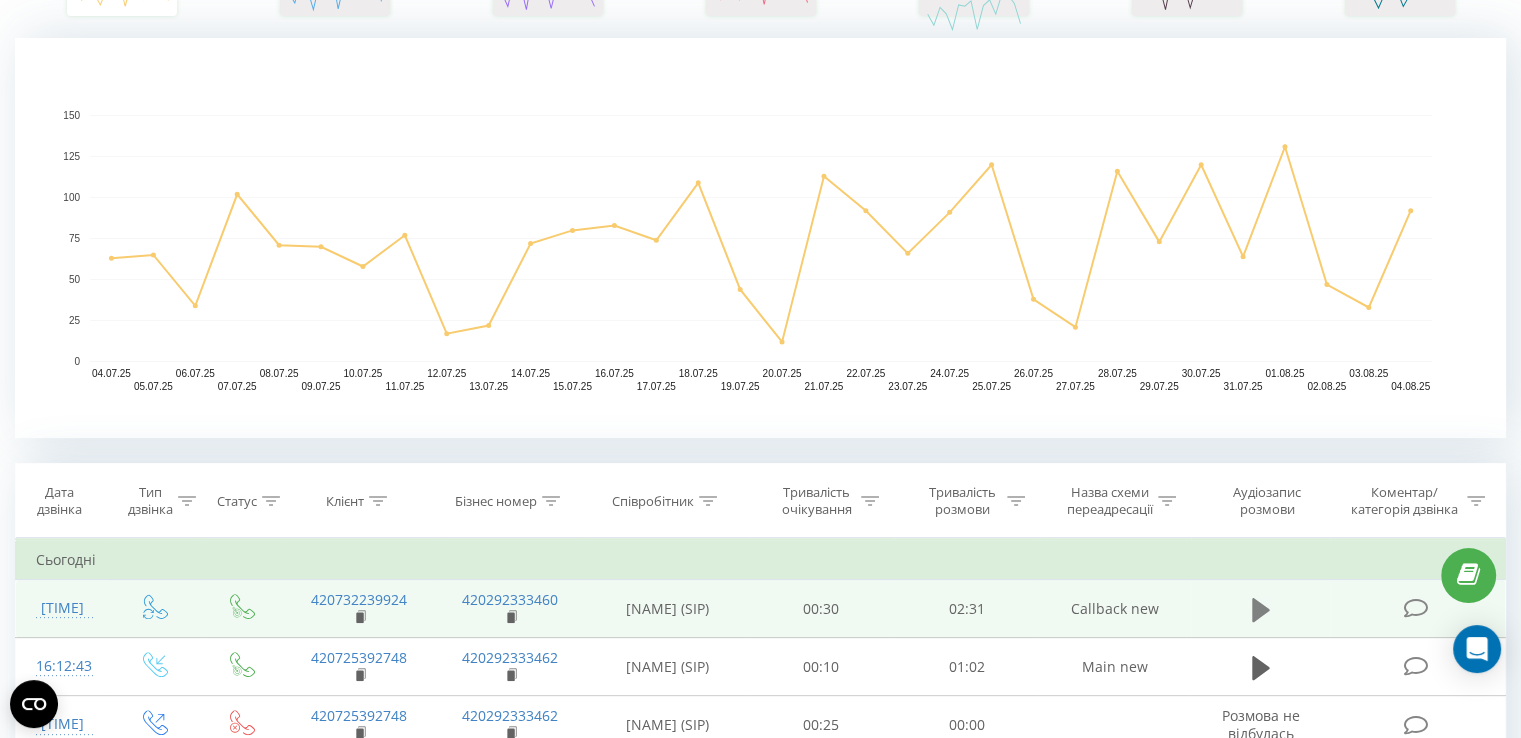 click 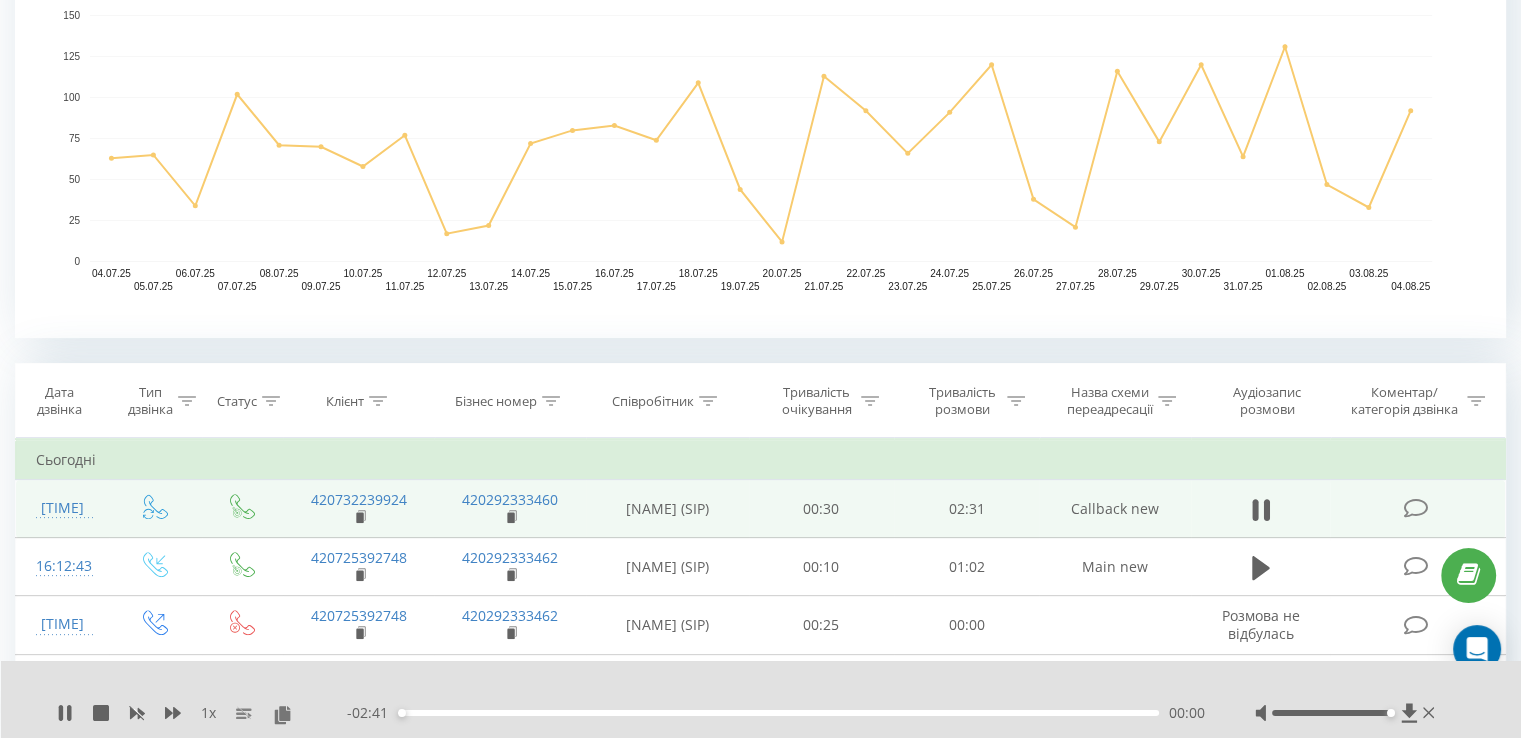 scroll, scrollTop: 700, scrollLeft: 0, axis: vertical 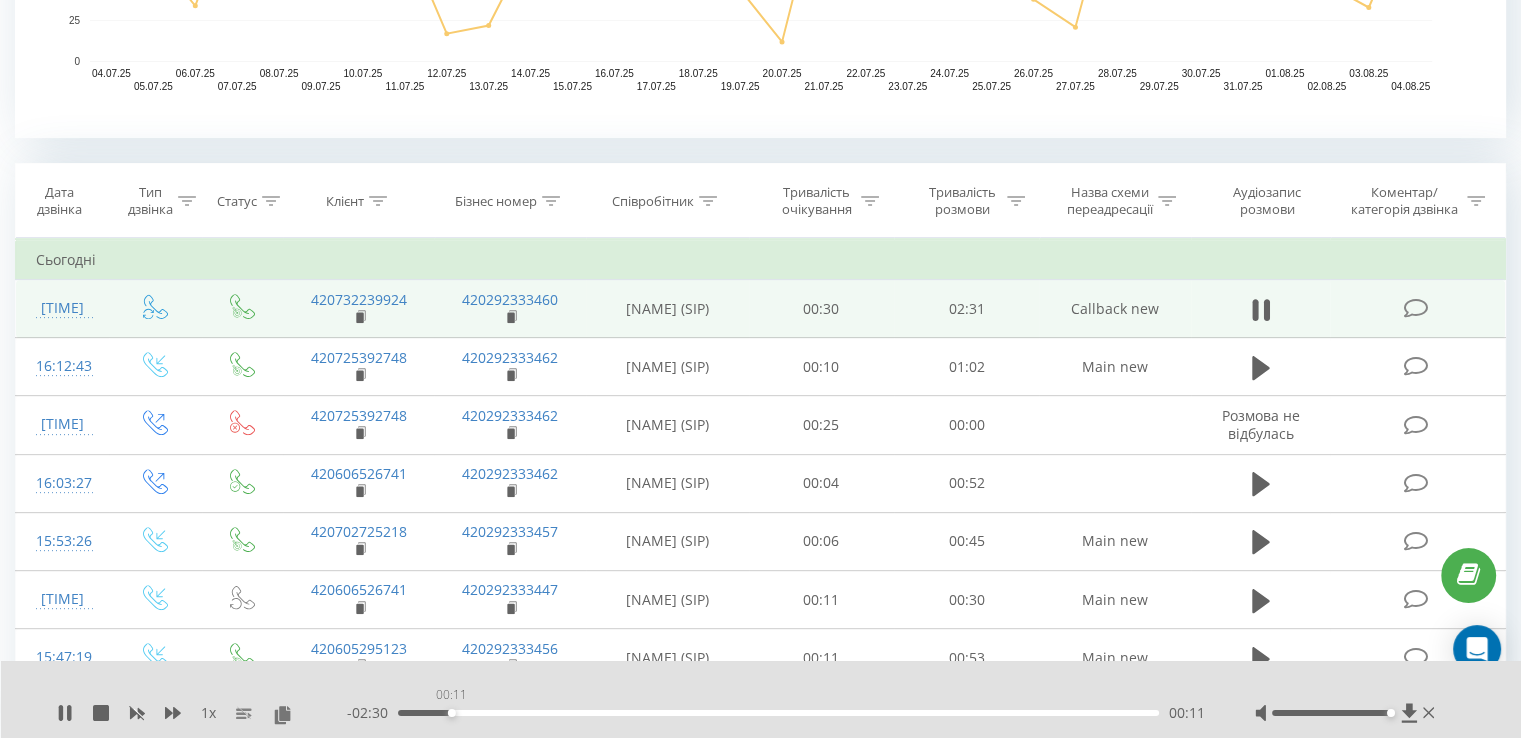 drag, startPoint x: 451, startPoint y: 713, endPoint x: 492, endPoint y: 713, distance: 41 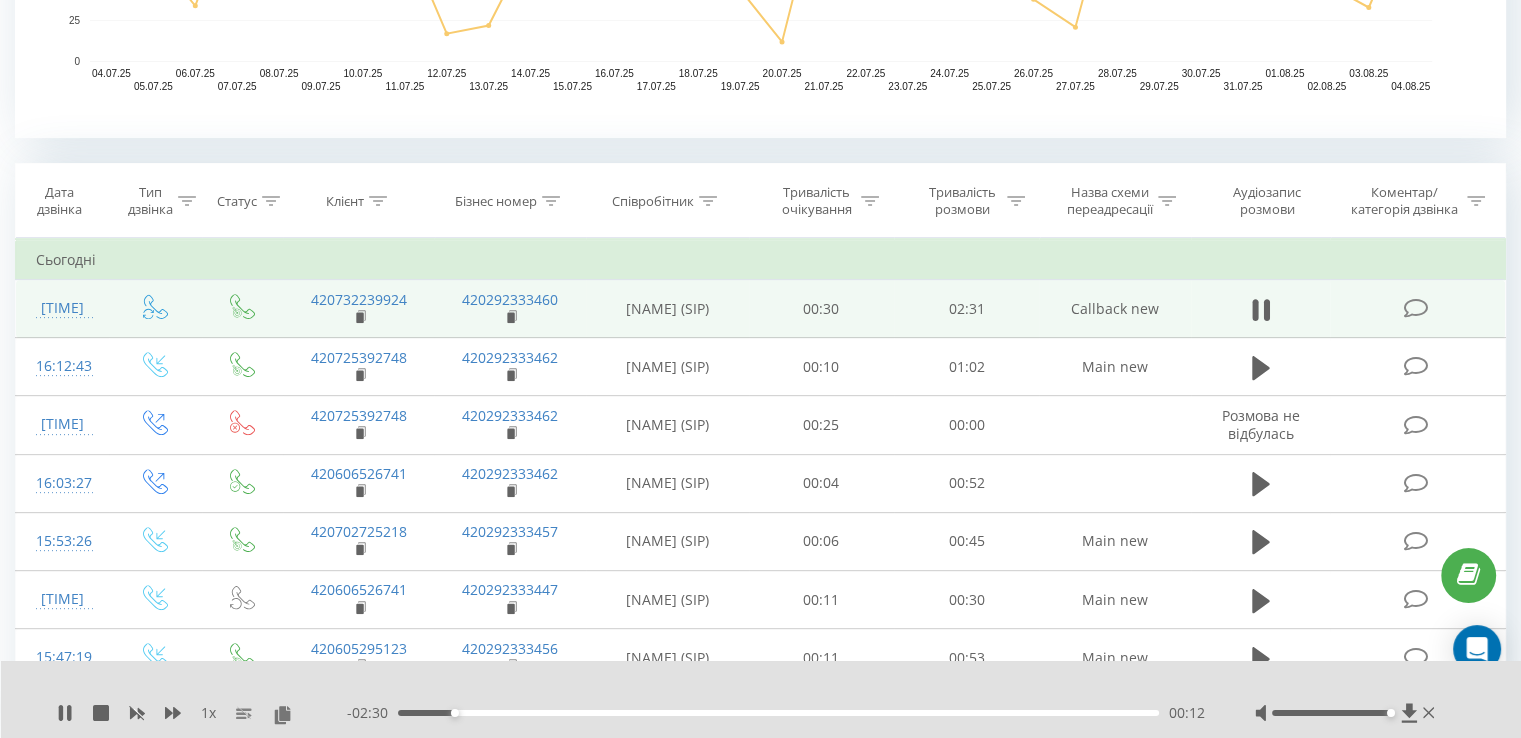 click on "00:12" at bounding box center (778, 713) 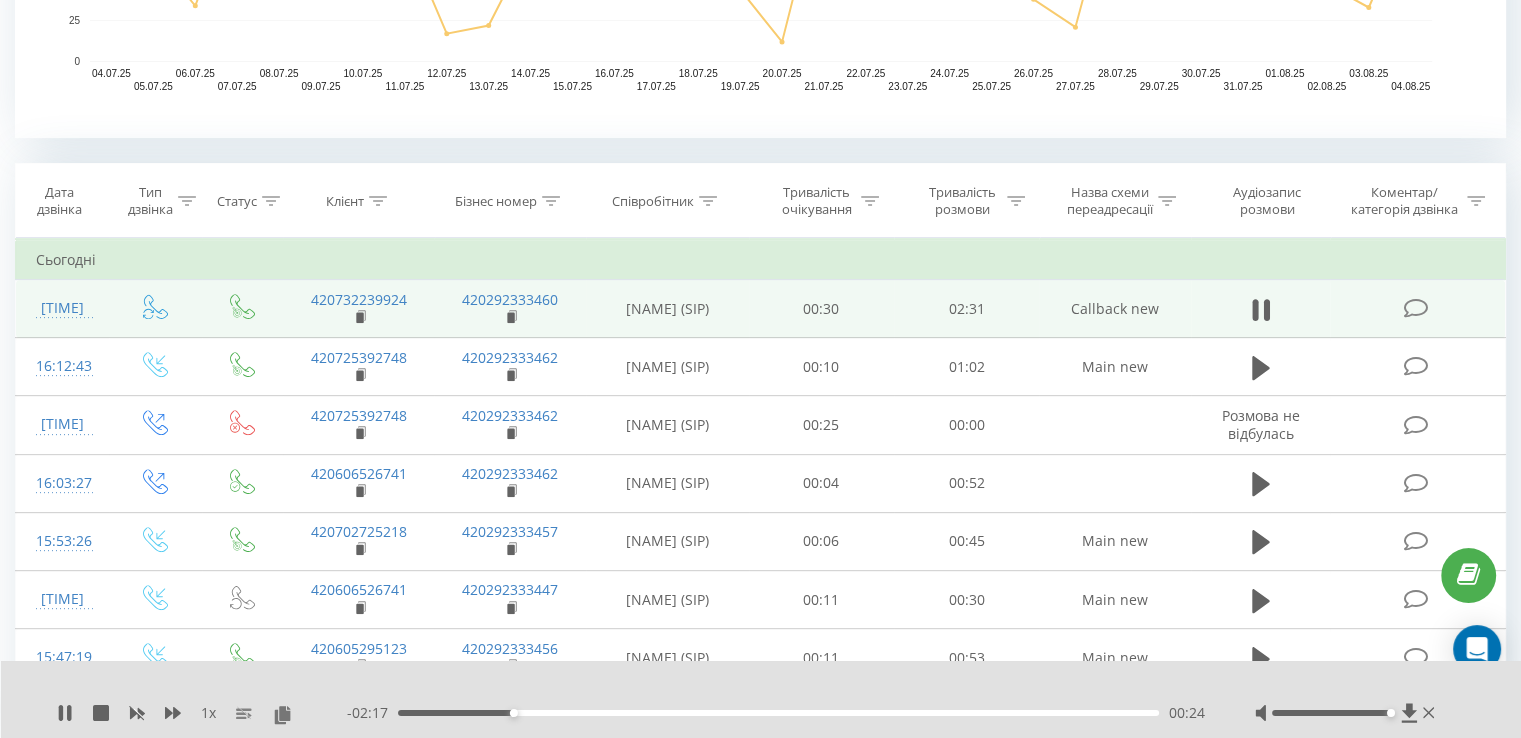 click on "00:24" at bounding box center (778, 713) 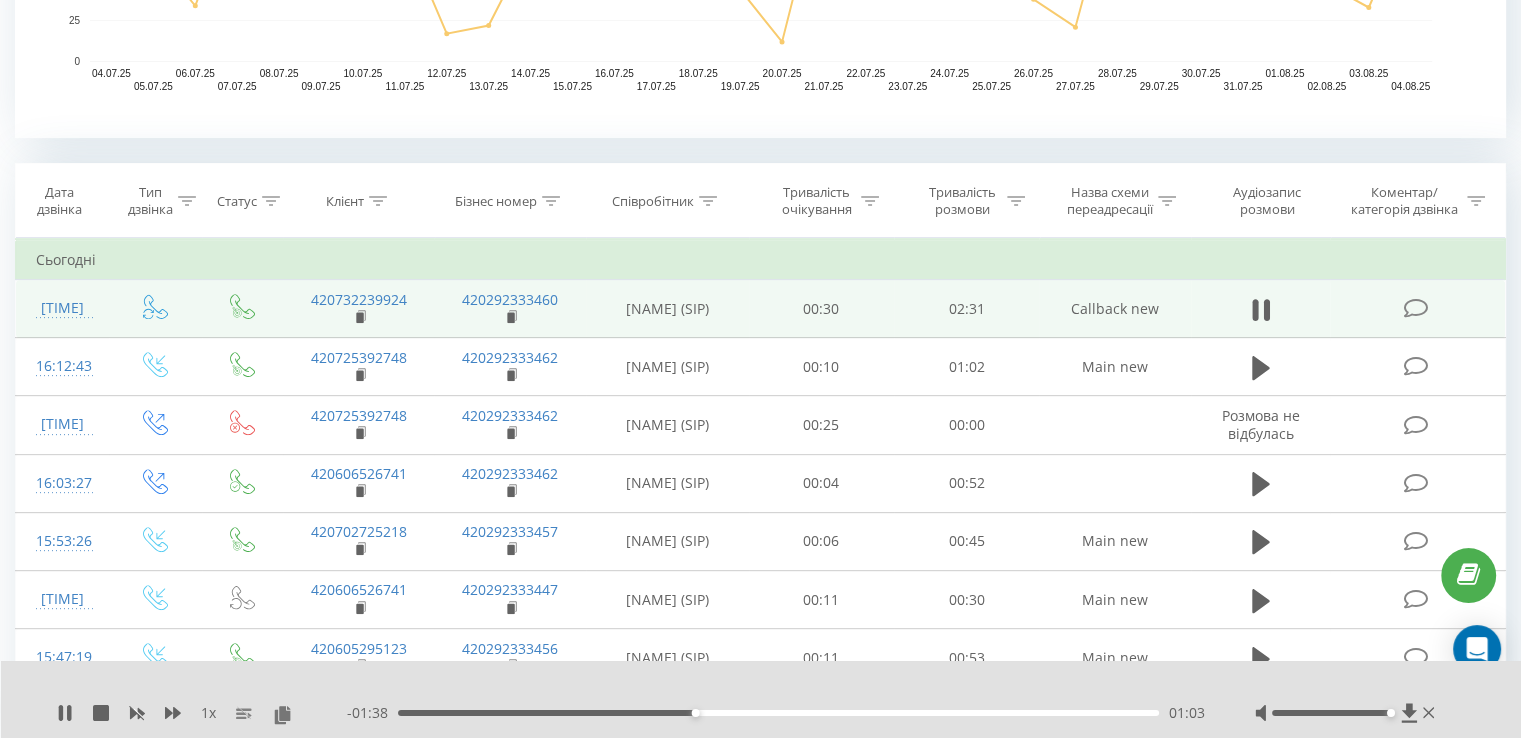 click on "01:03" at bounding box center (778, 713) 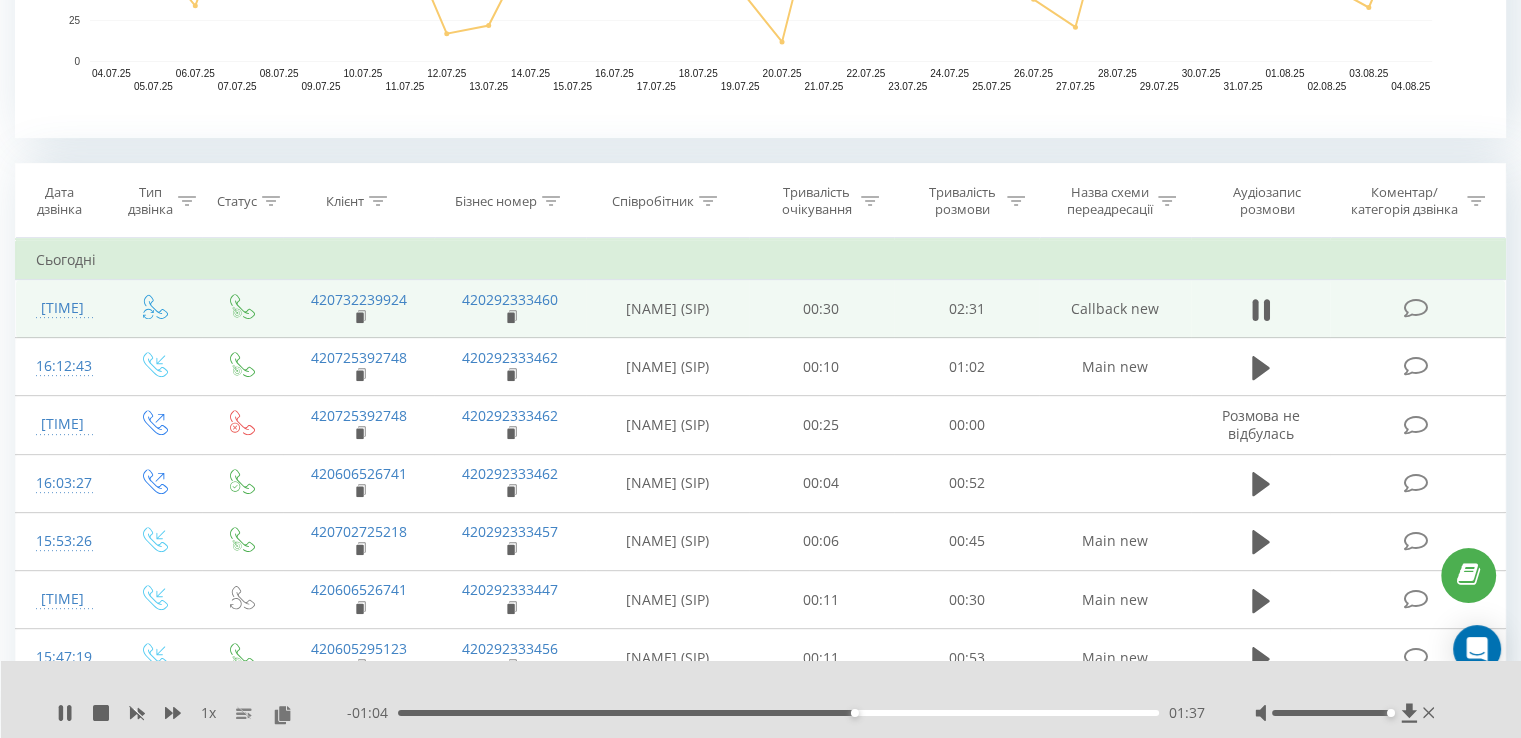 click on "01:37" at bounding box center [778, 713] 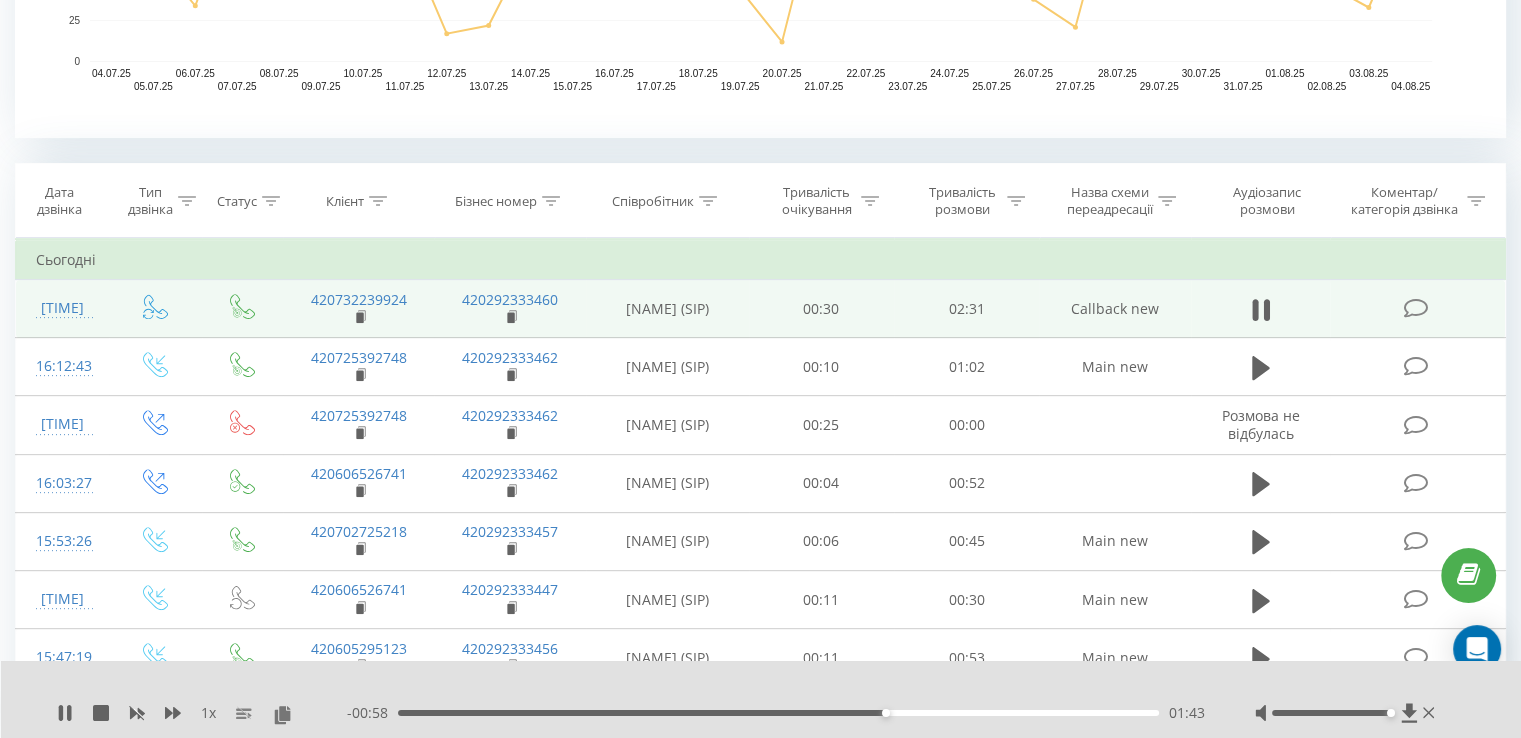 click on "01:43" at bounding box center (778, 713) 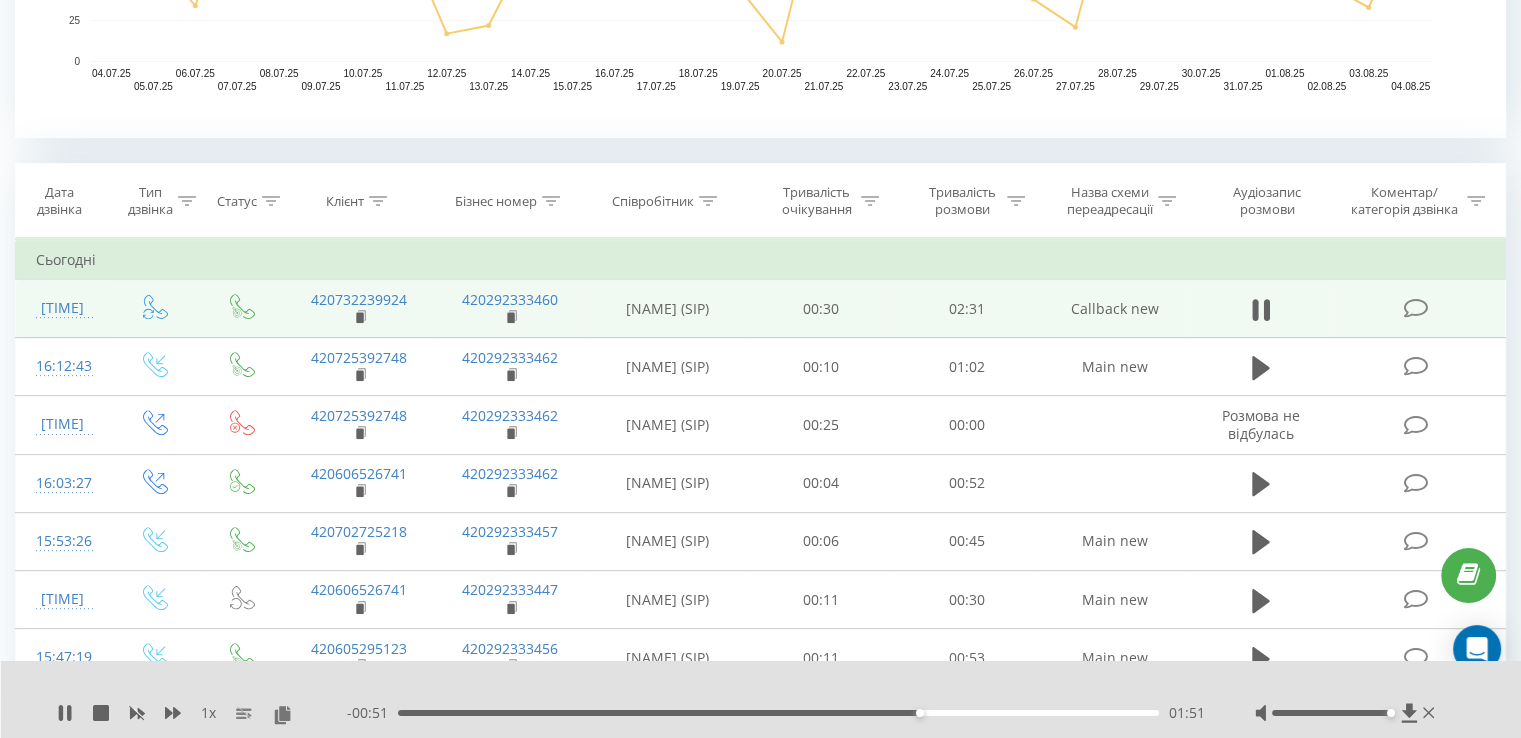 click on "01:51" at bounding box center [778, 713] 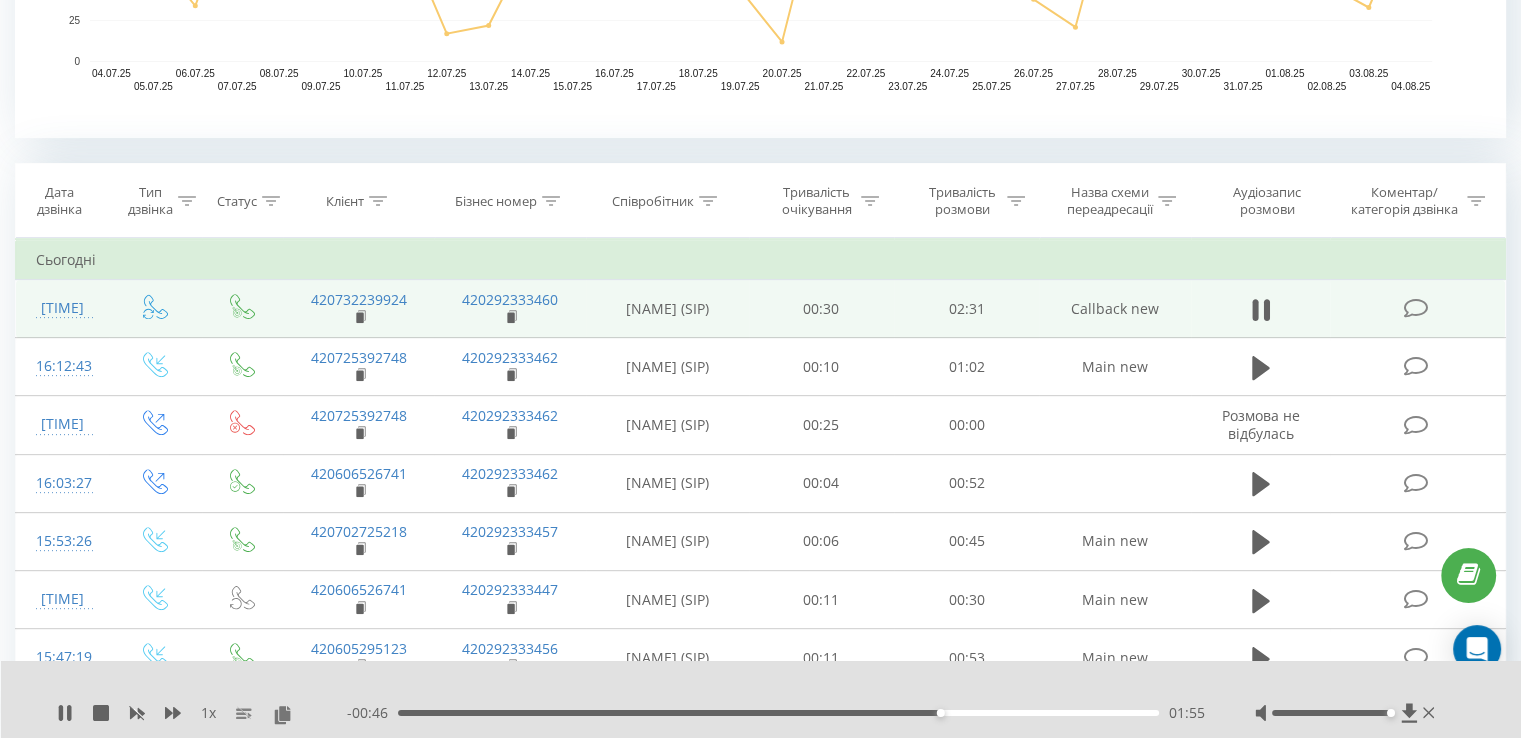 click on "01:55" at bounding box center [778, 713] 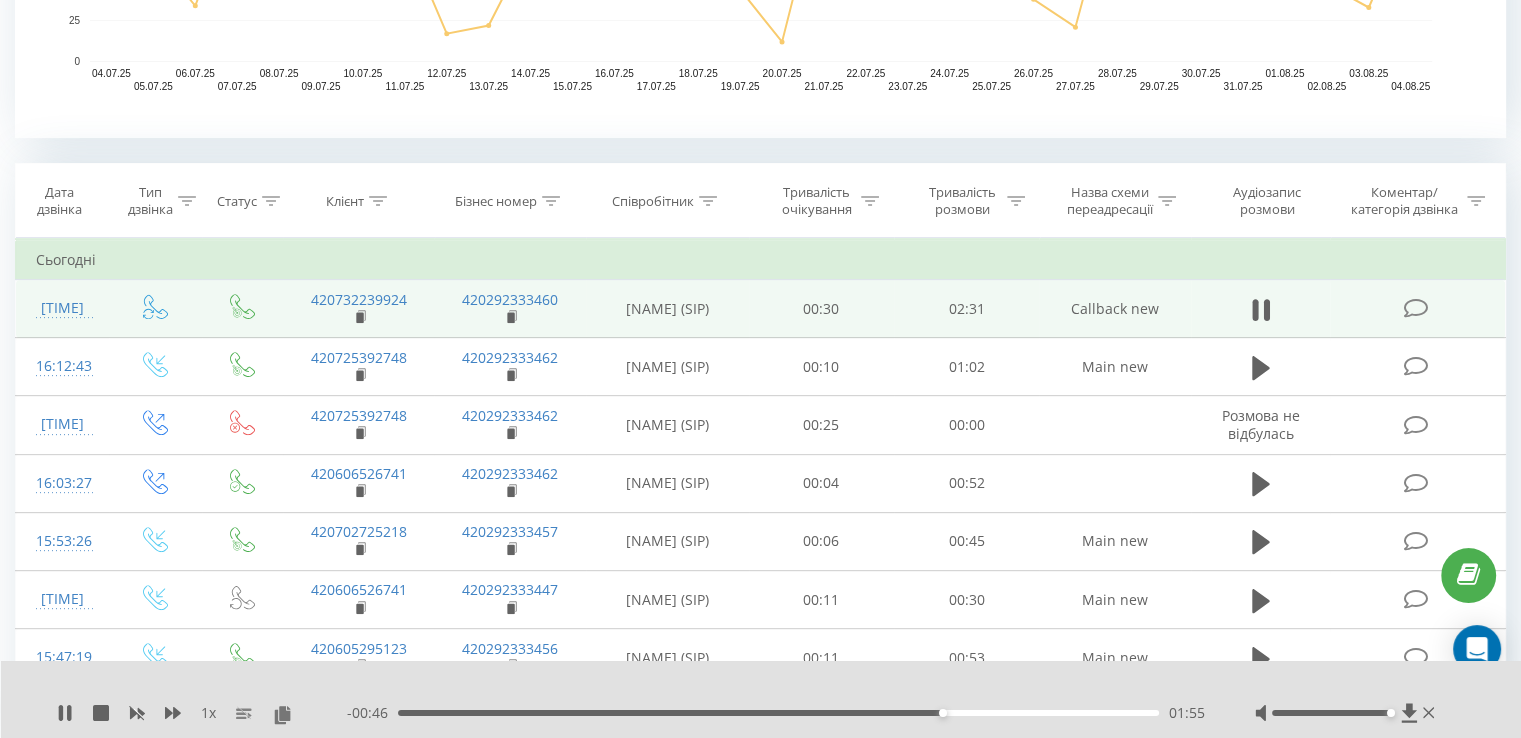 click on "01:55" at bounding box center [778, 713] 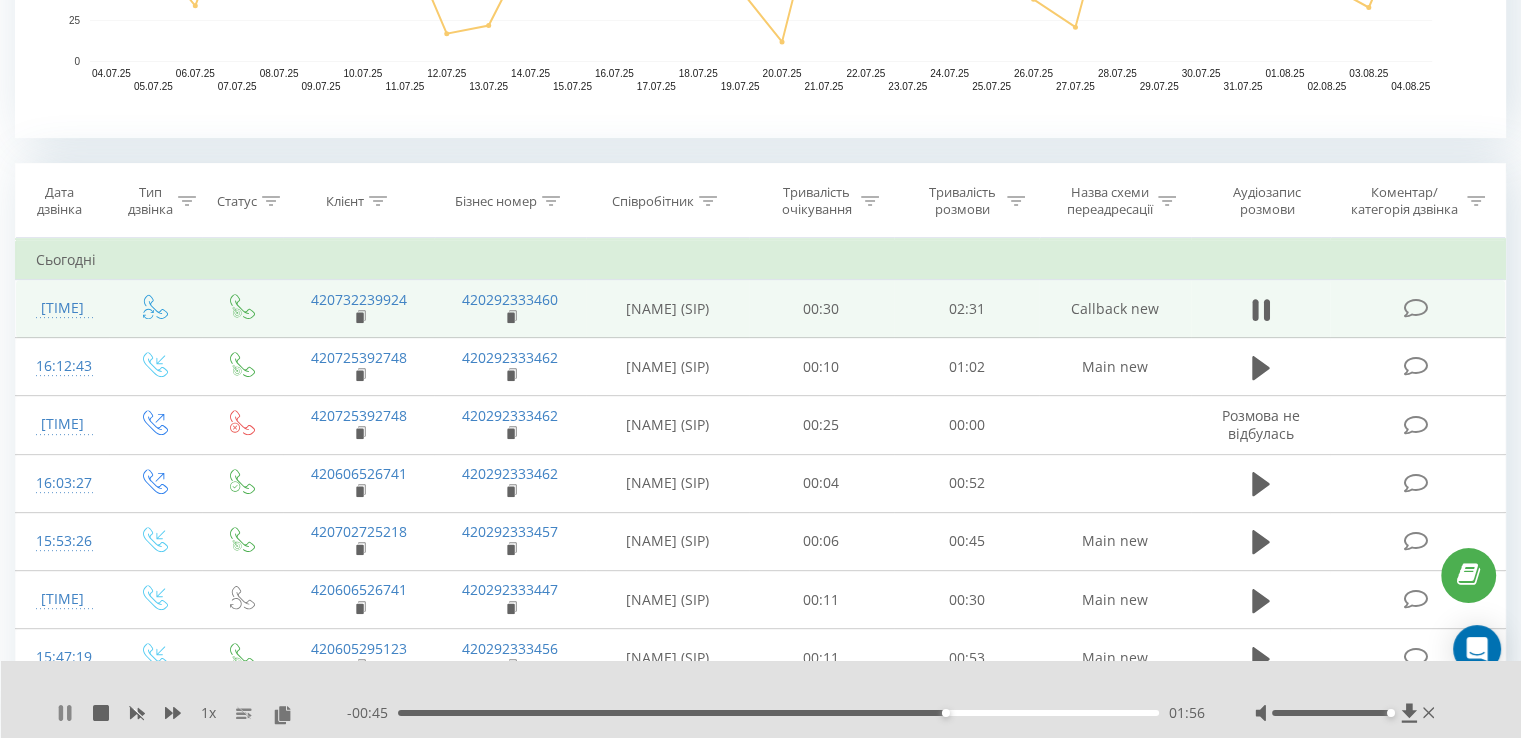 click 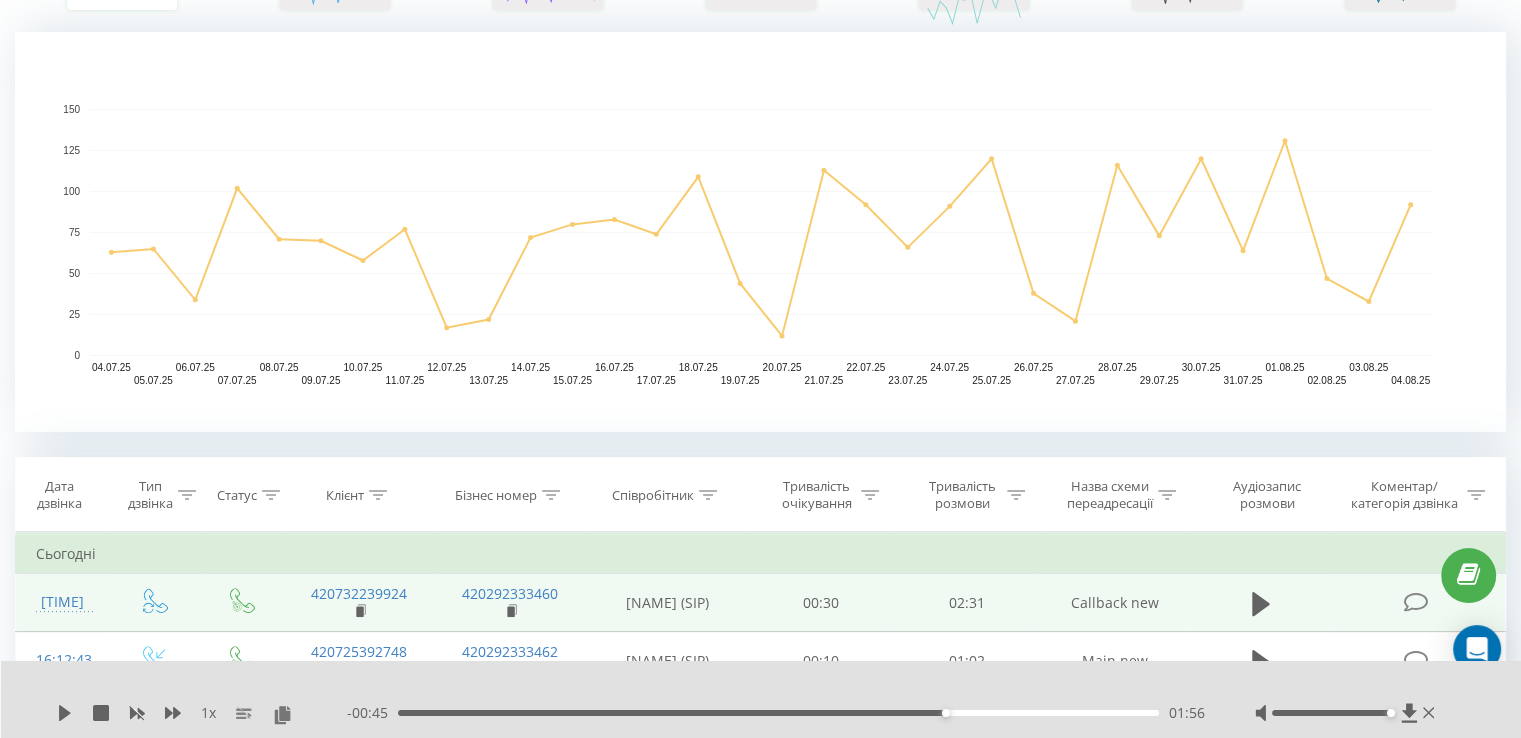 scroll, scrollTop: 200, scrollLeft: 0, axis: vertical 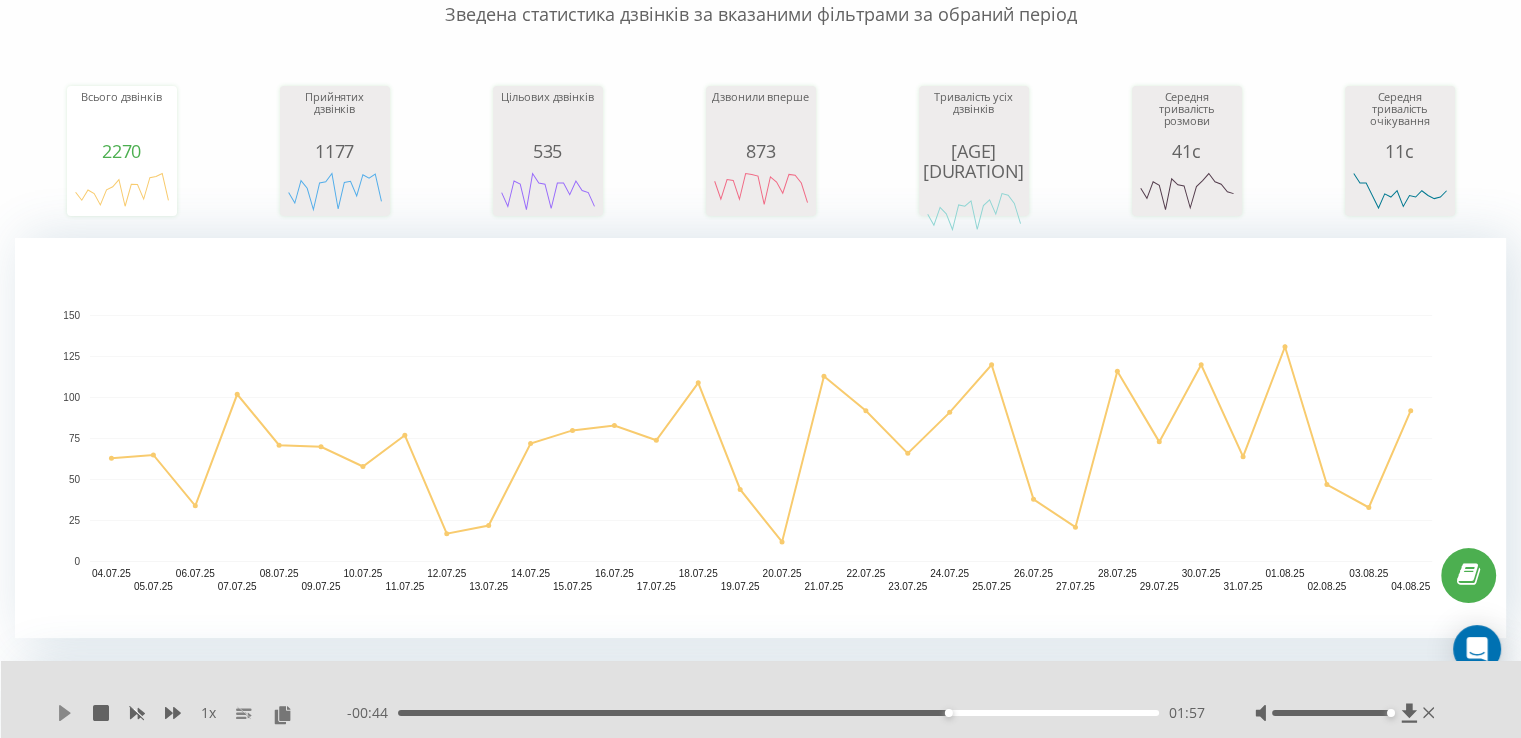 click 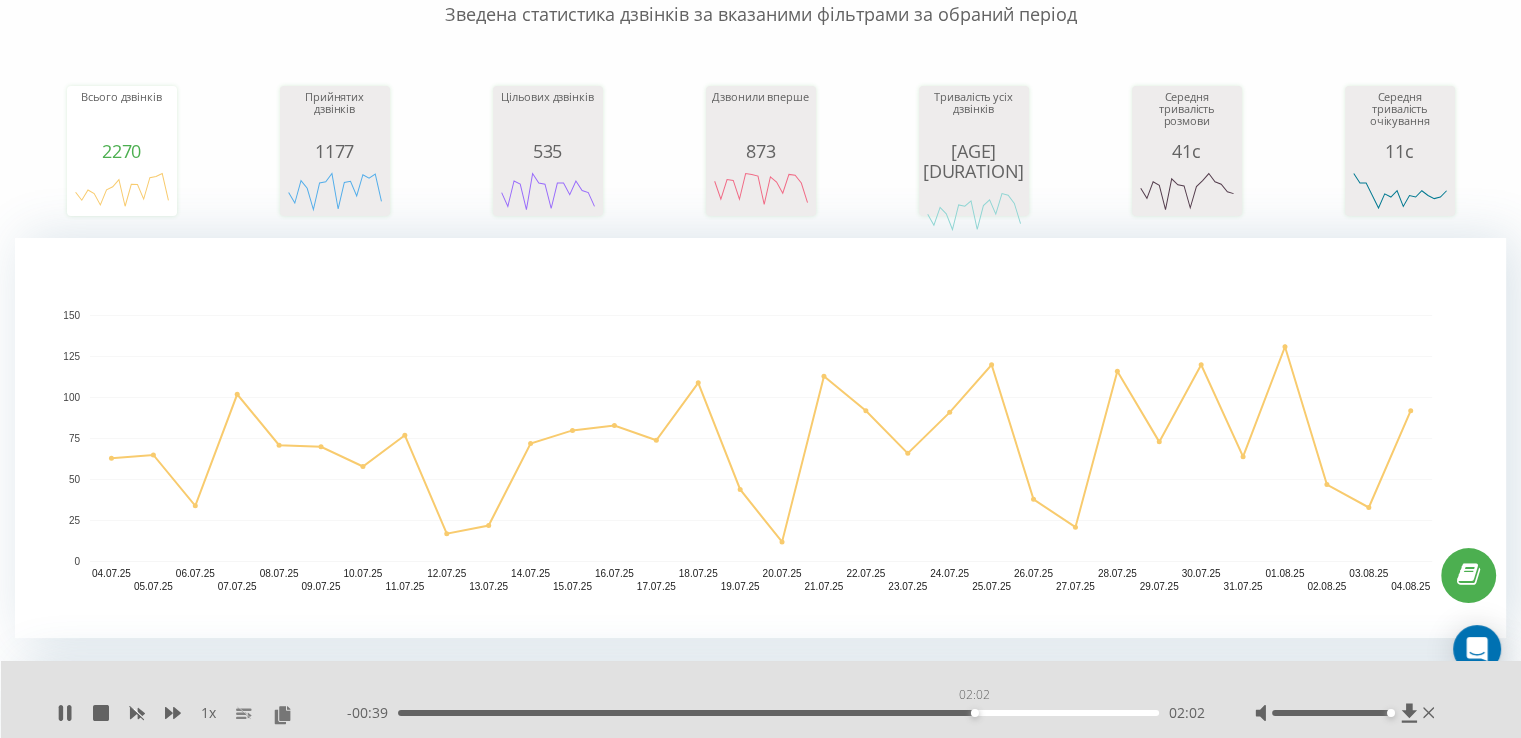 click on "02:02" at bounding box center (778, 713) 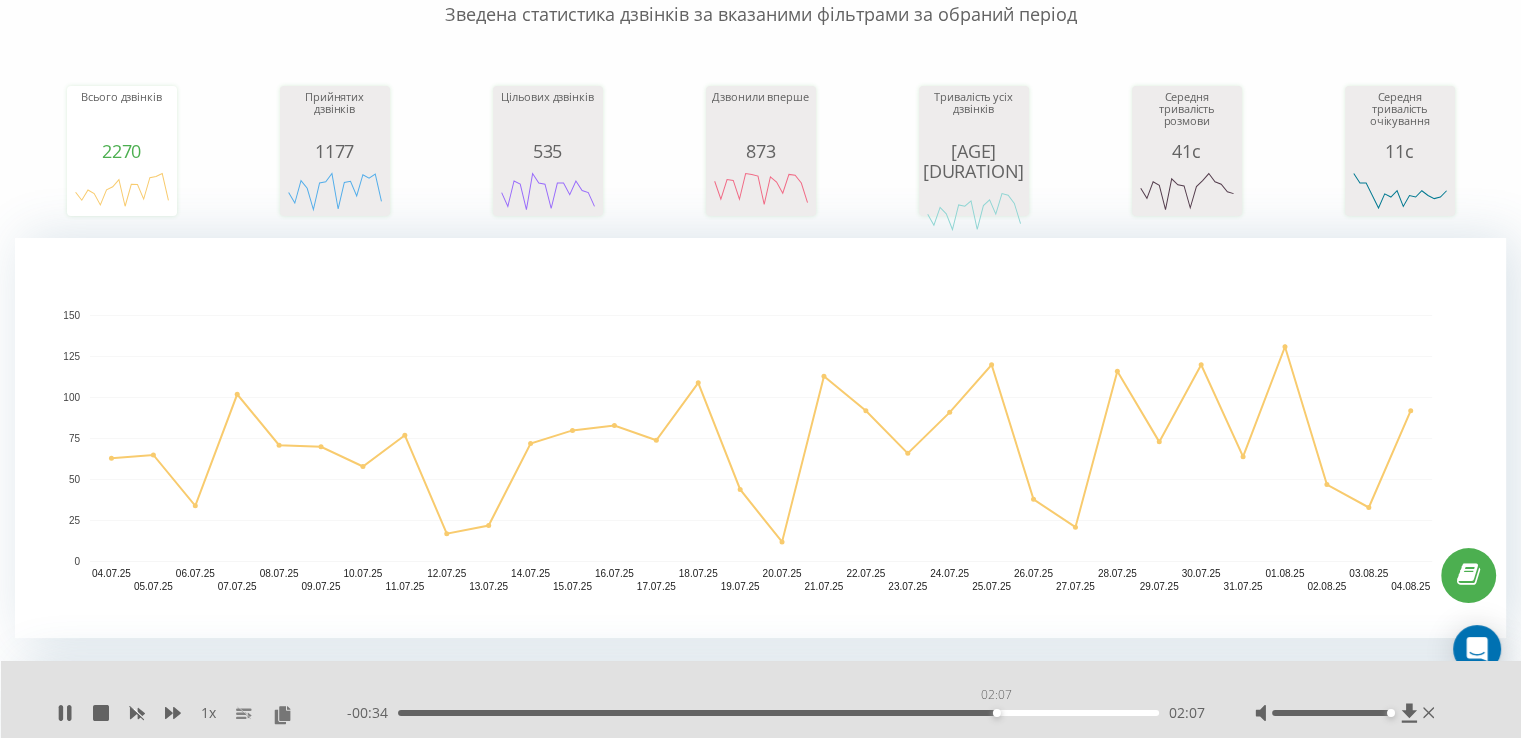 click on "02:07" at bounding box center (778, 713) 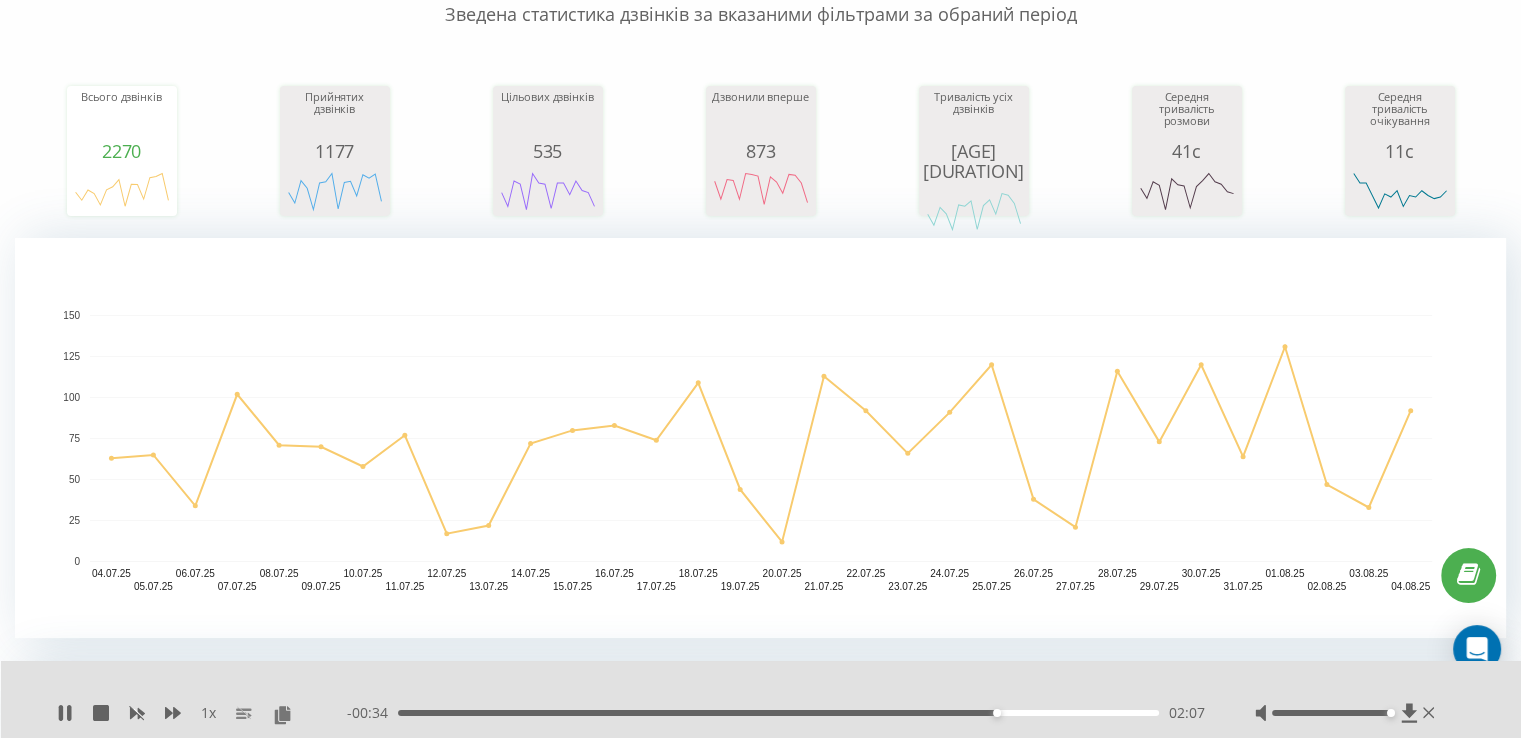 click on "02:07" at bounding box center [778, 713] 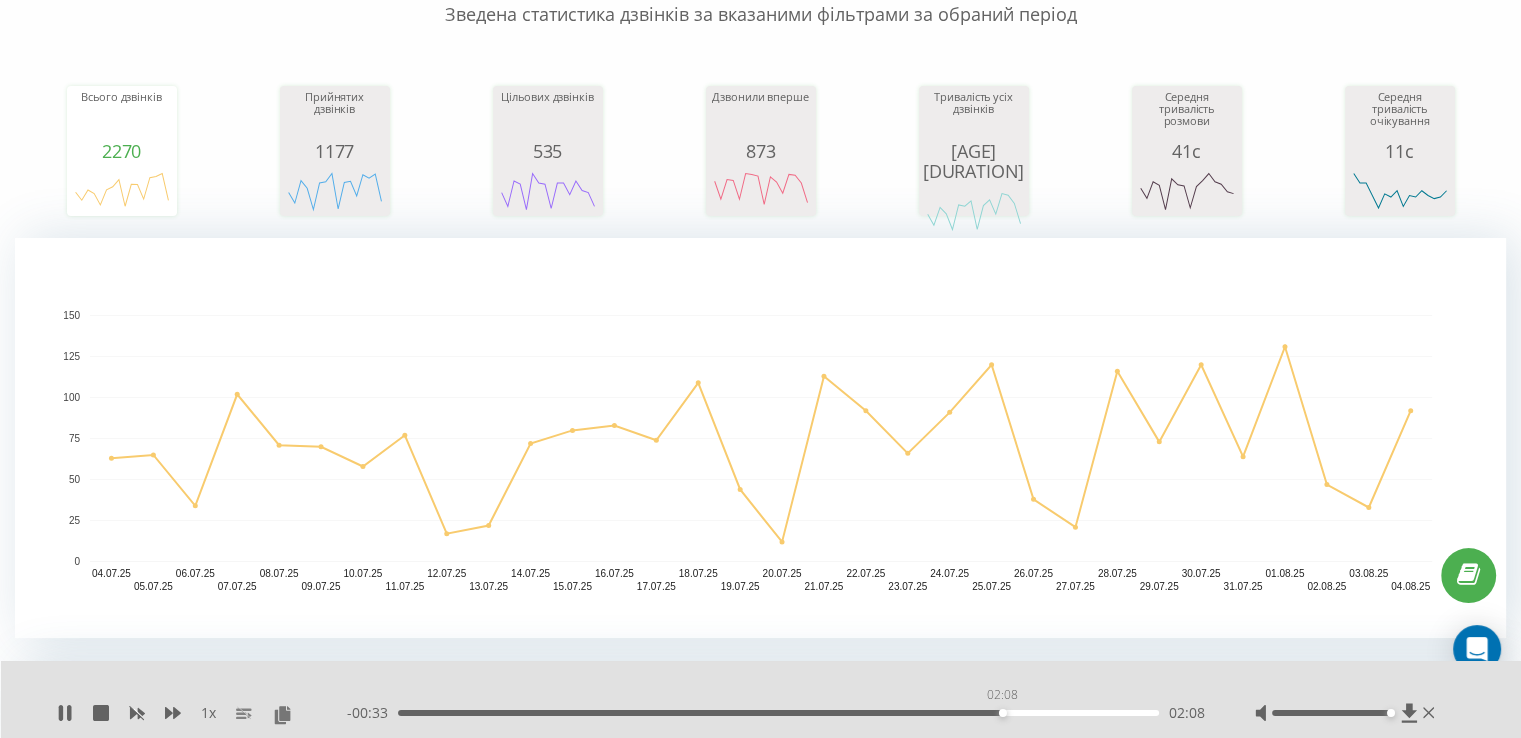click on "02:08" at bounding box center [778, 713] 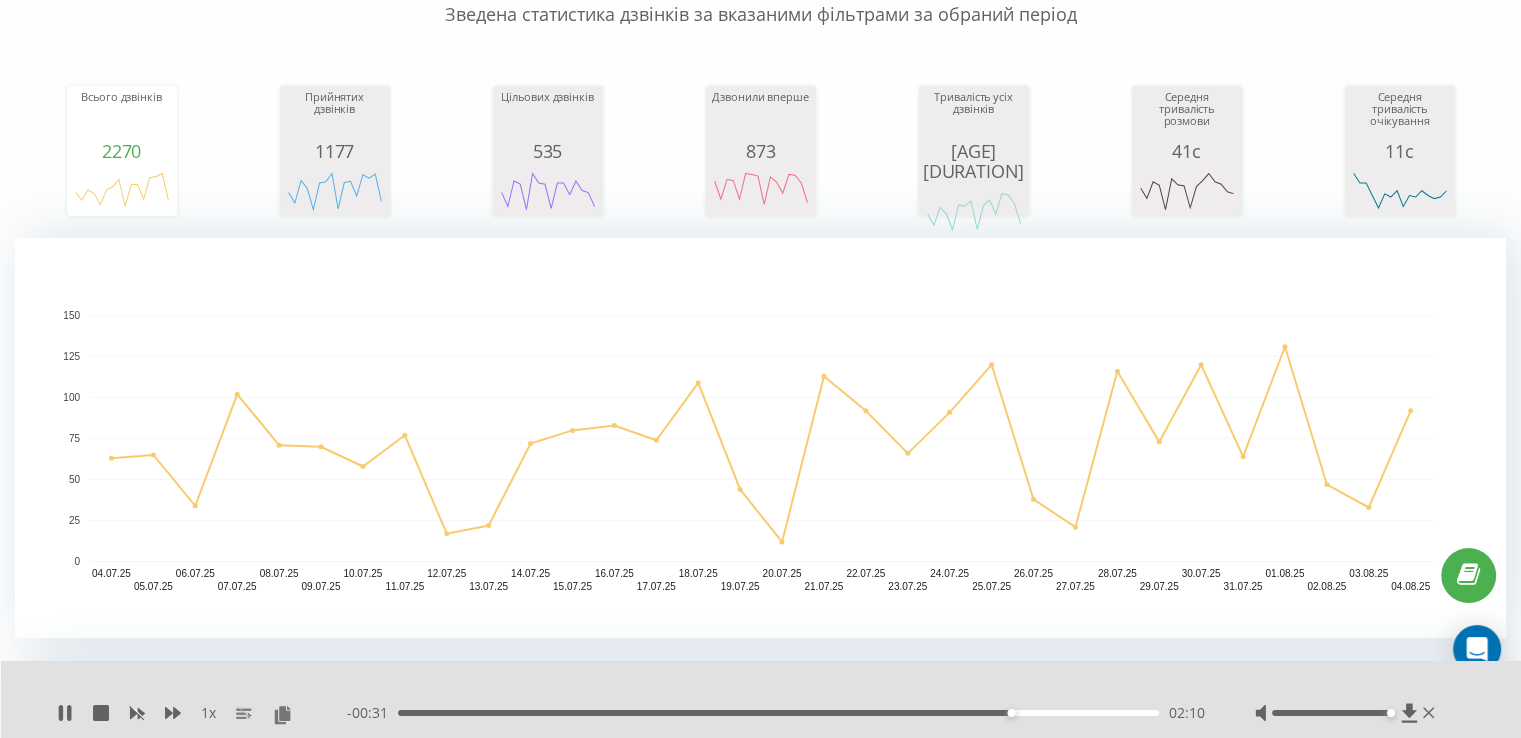 click on "- 00:31 02:10   02:10" at bounding box center (776, 713) 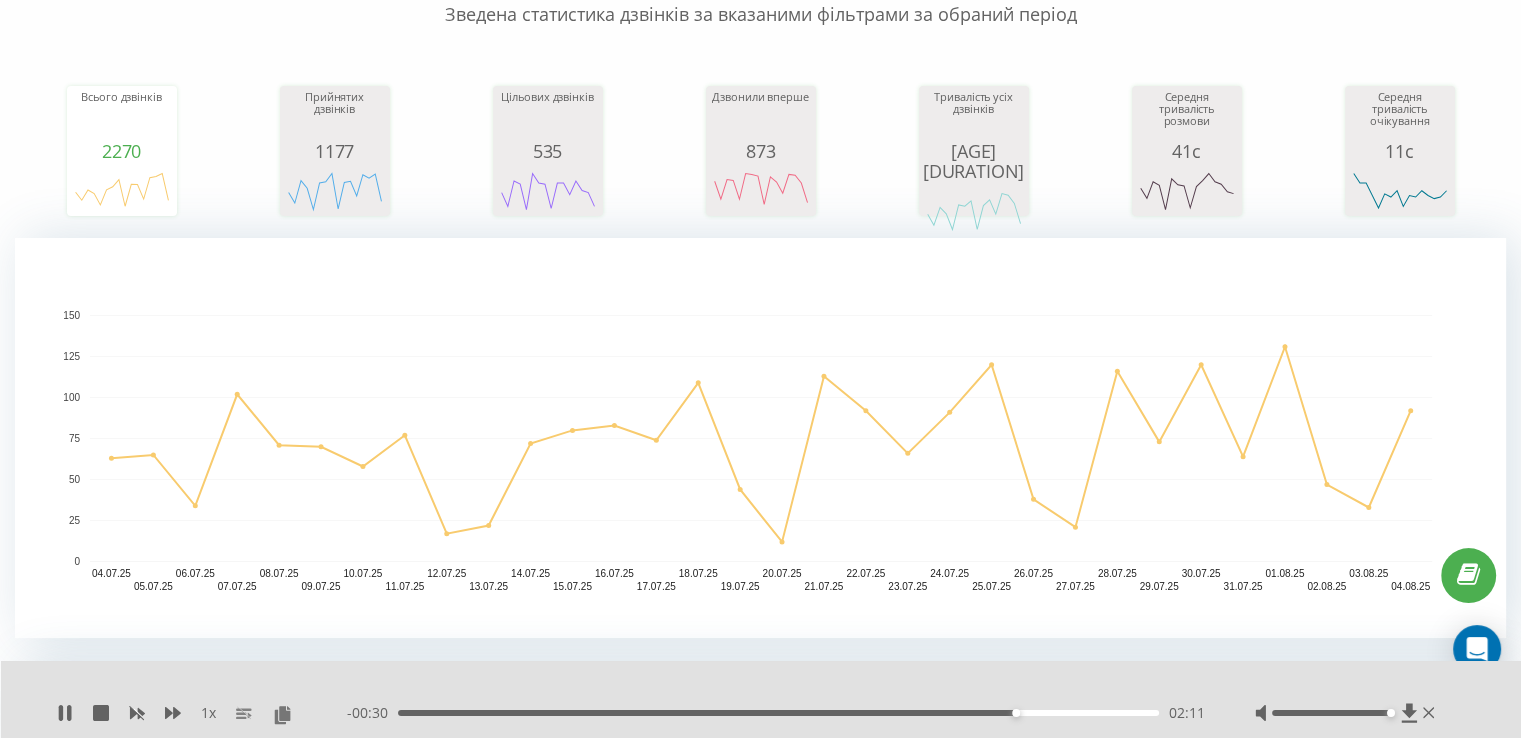 click on "02:11" at bounding box center [778, 713] 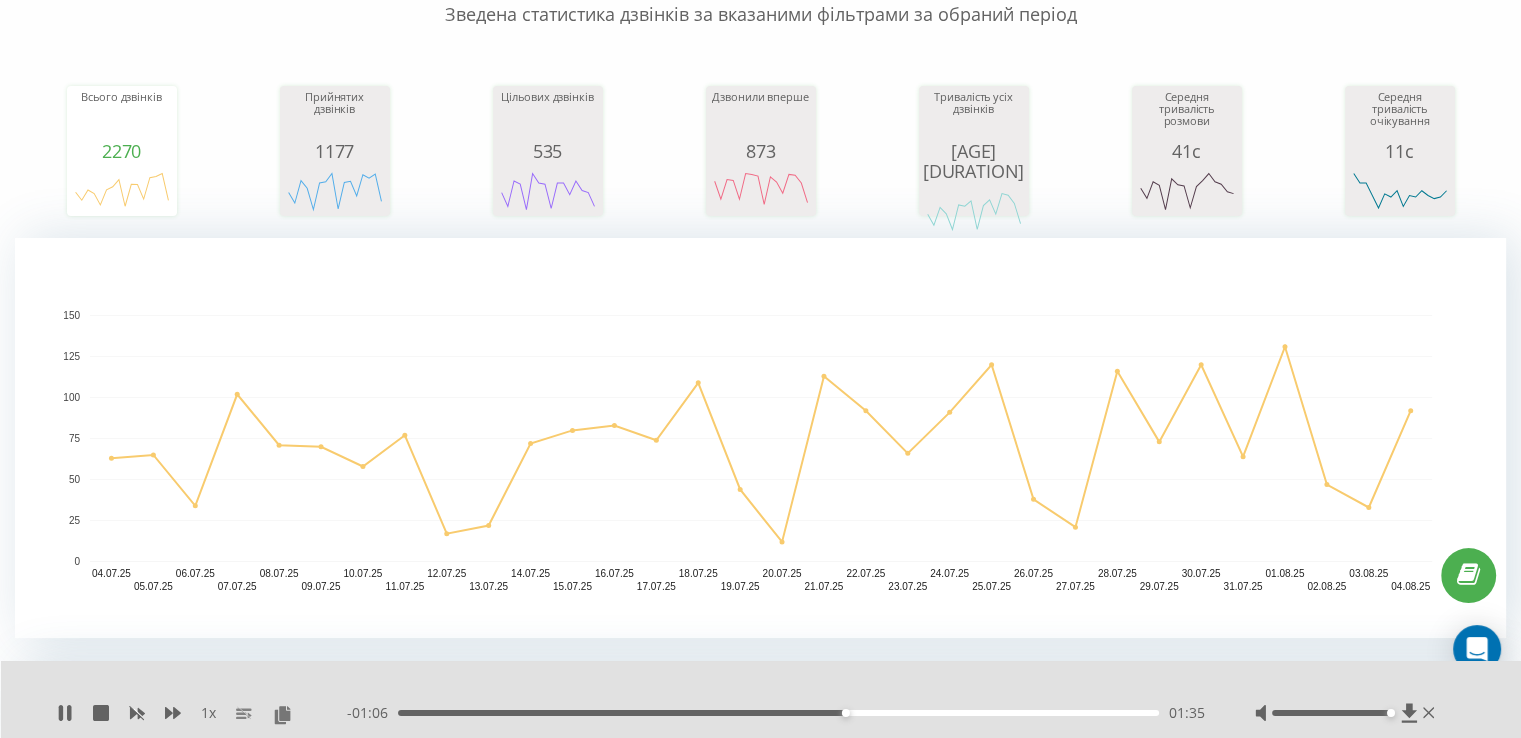 click on "01:35" at bounding box center [778, 713] 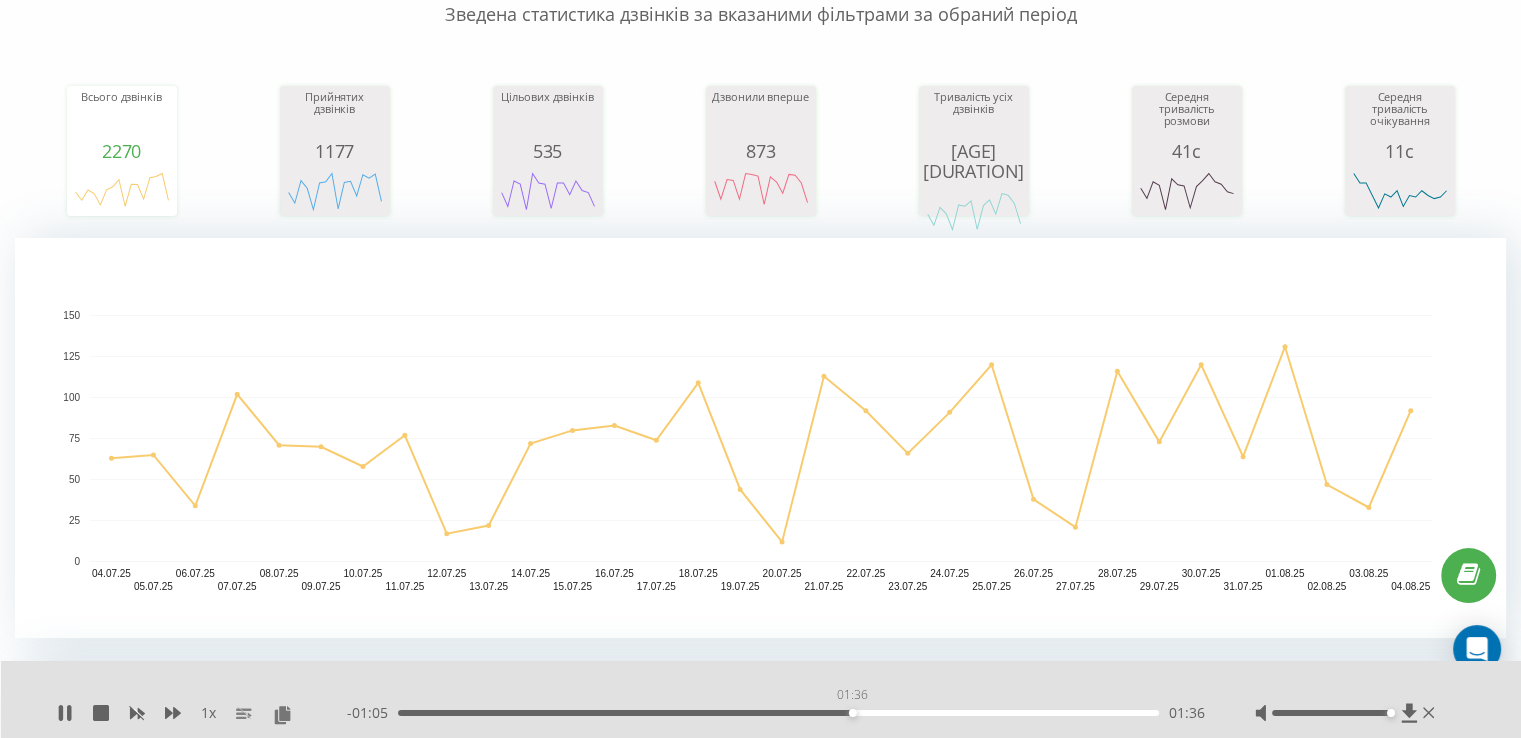 click on "01:36" at bounding box center [778, 713] 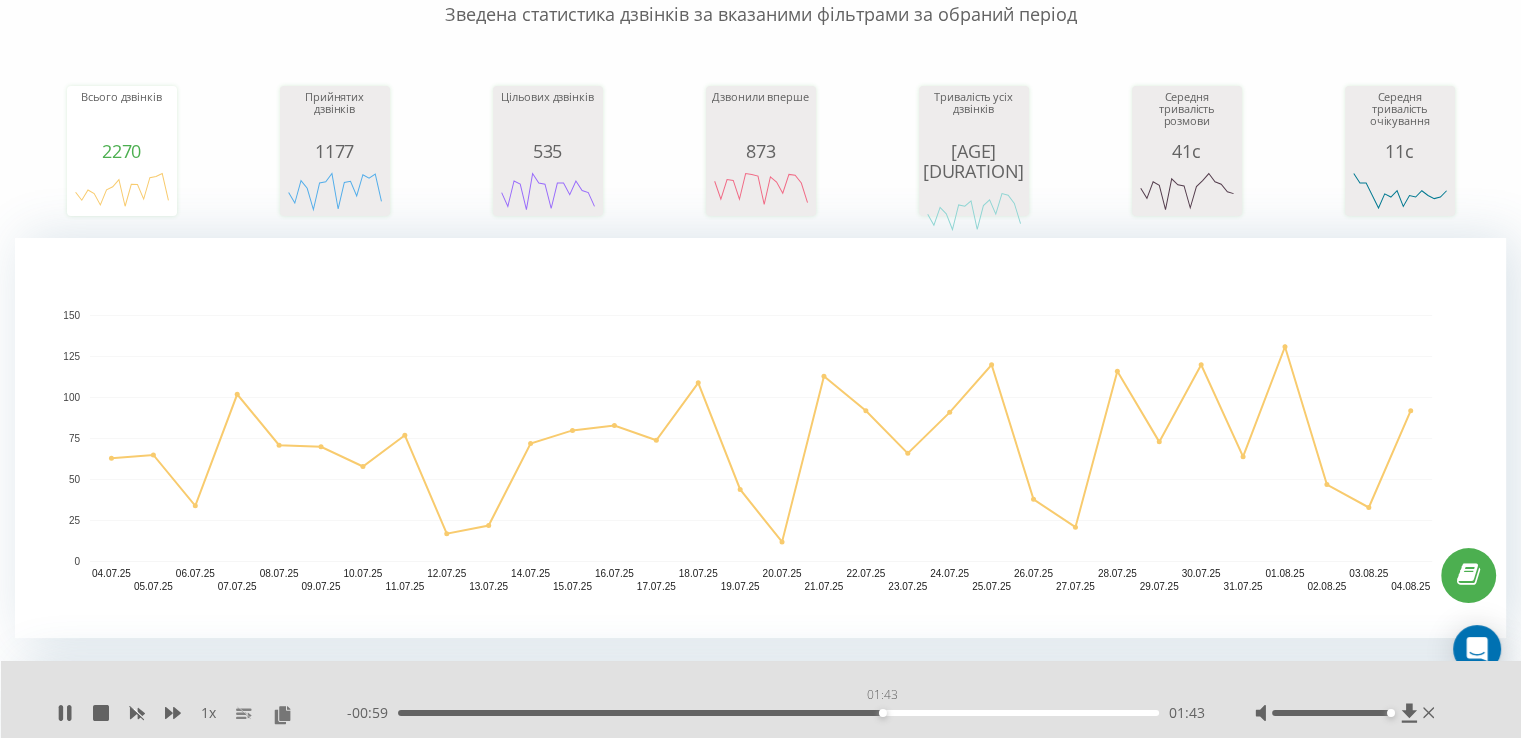 click on "01:43" at bounding box center (778, 713) 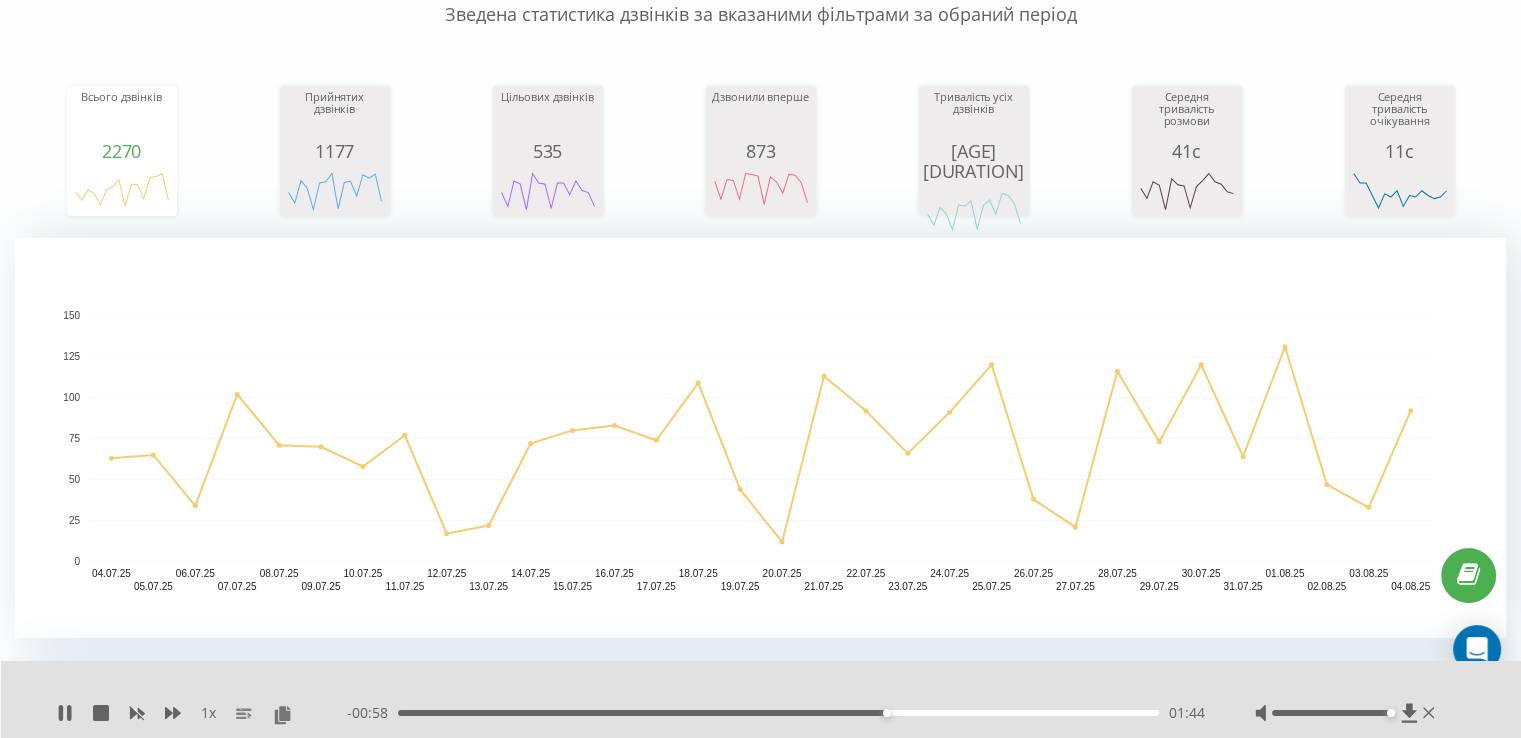 click on "01:44" at bounding box center (778, 713) 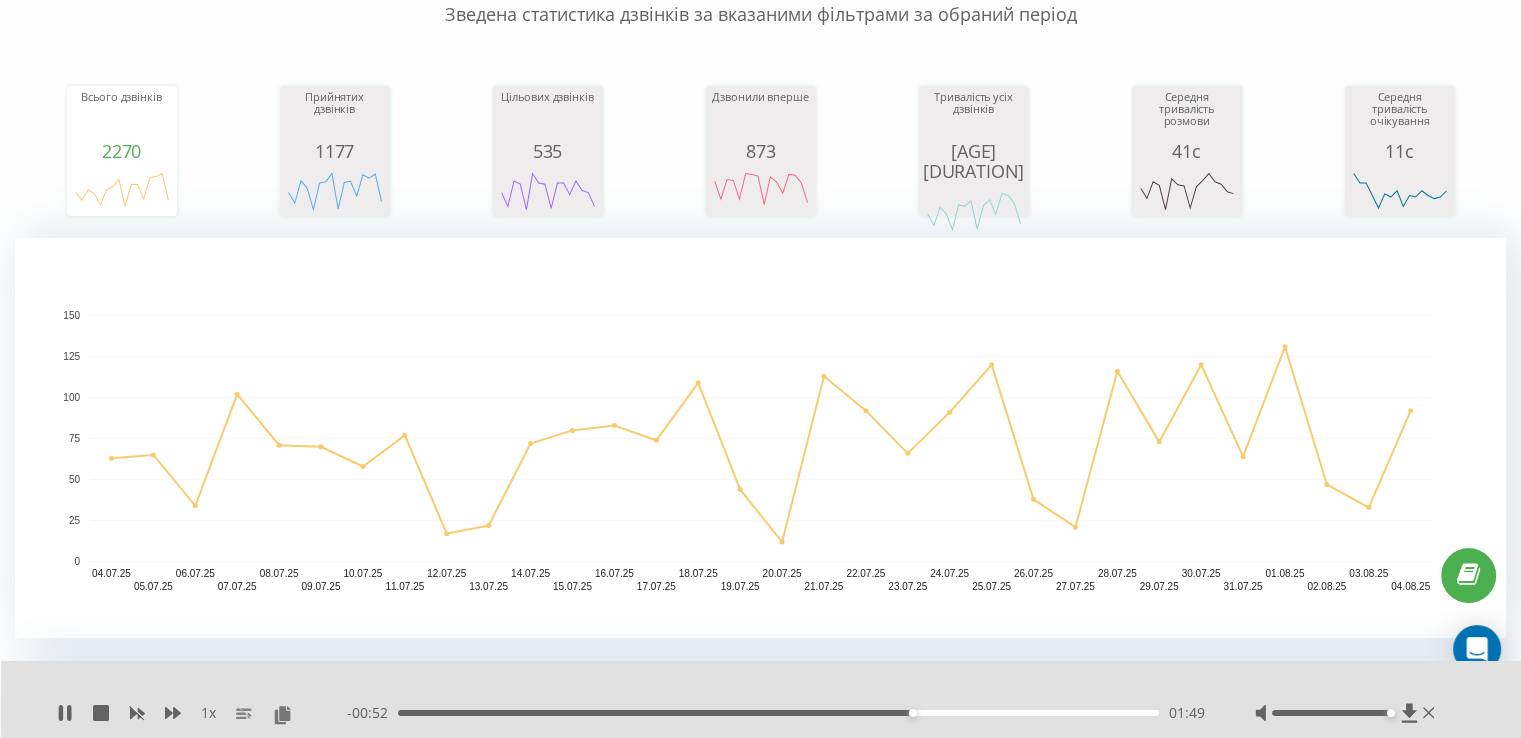 click on "01:49" at bounding box center (778, 713) 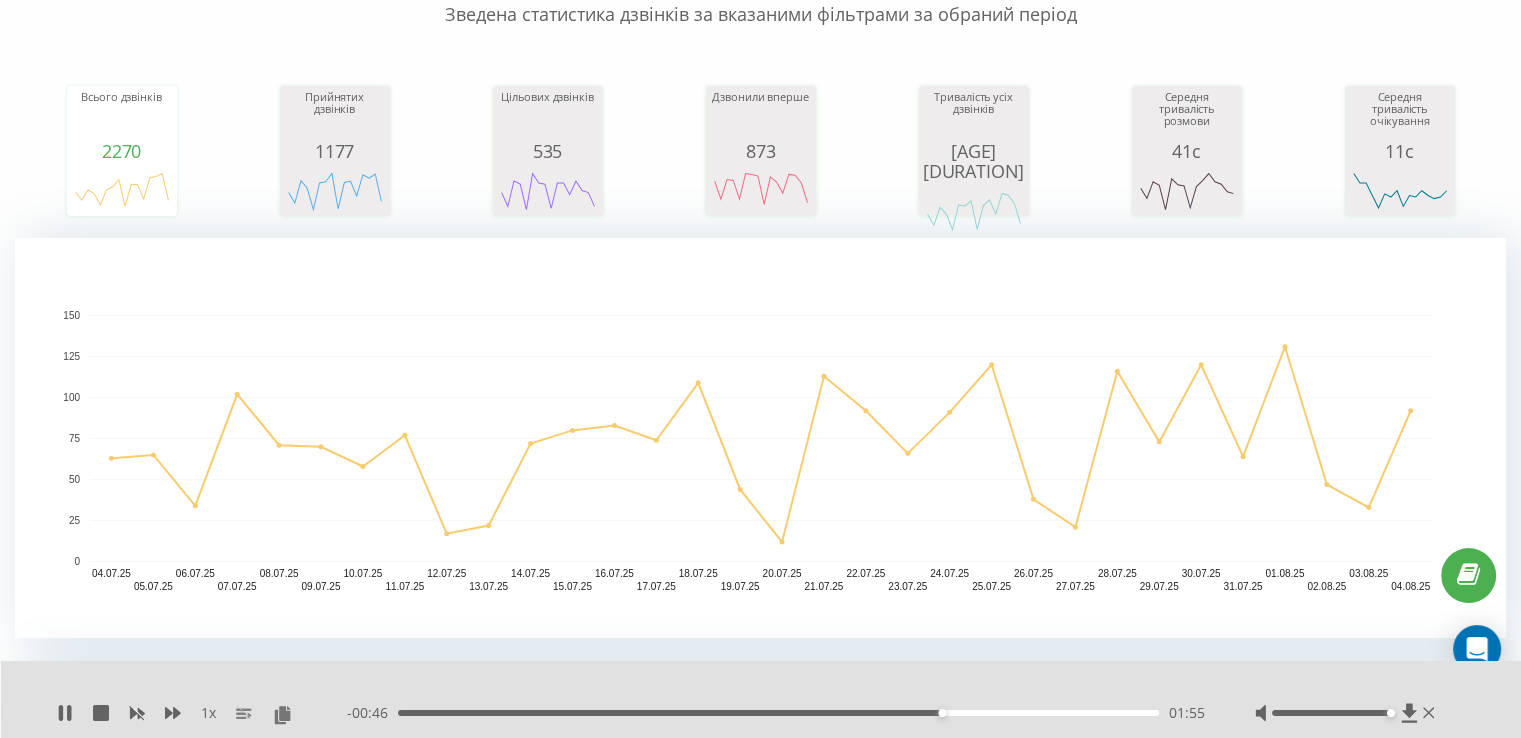 click on "01:55" at bounding box center [778, 713] 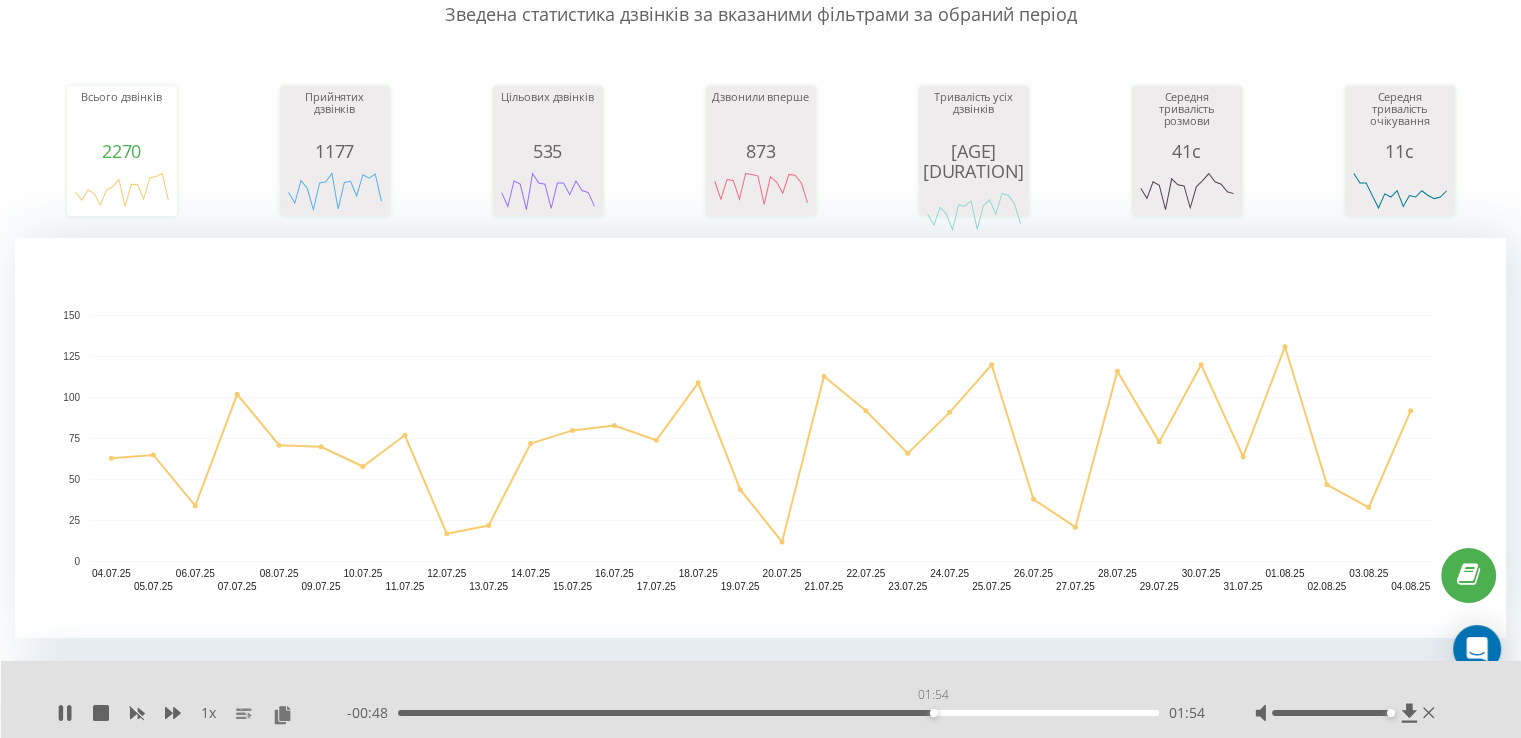 click on "01:54" at bounding box center (778, 713) 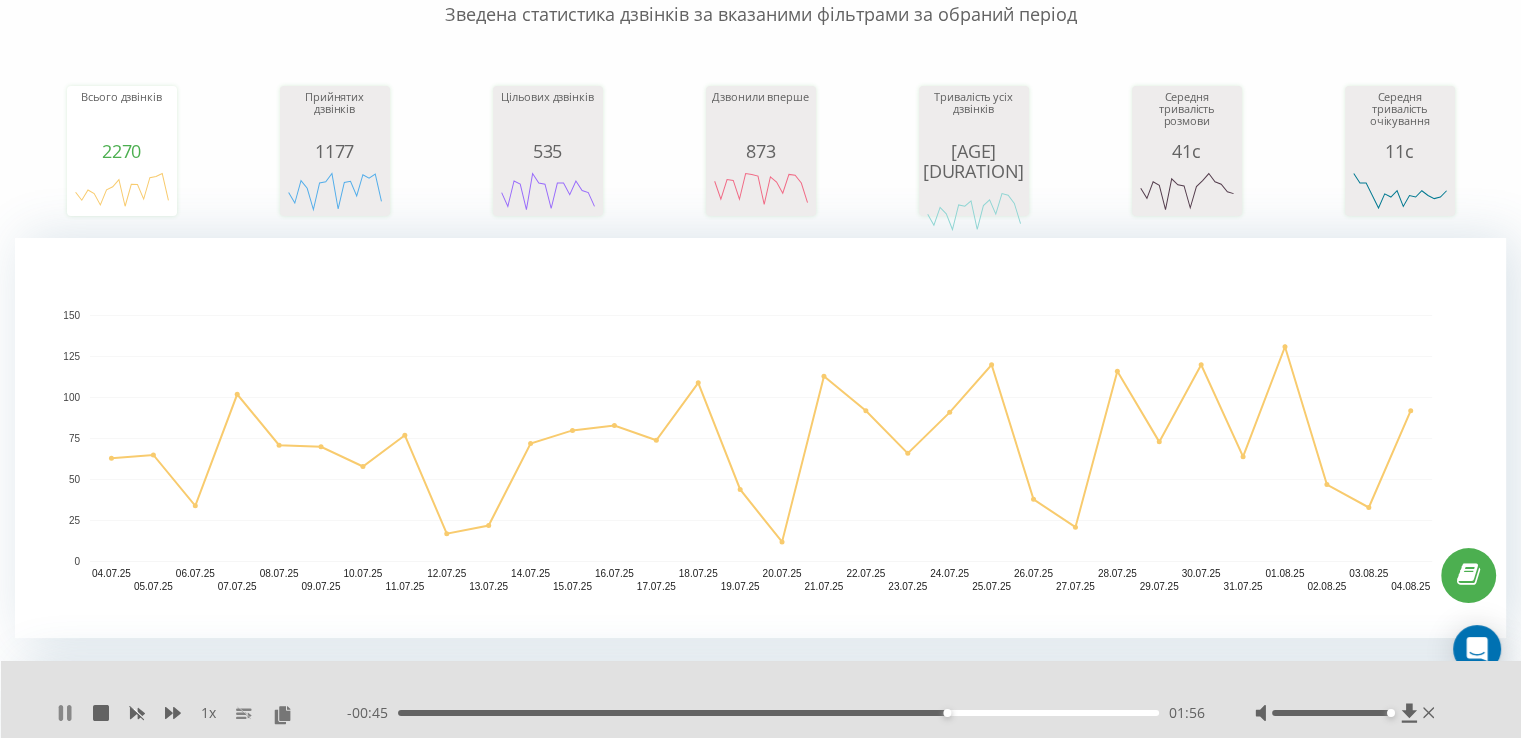 click 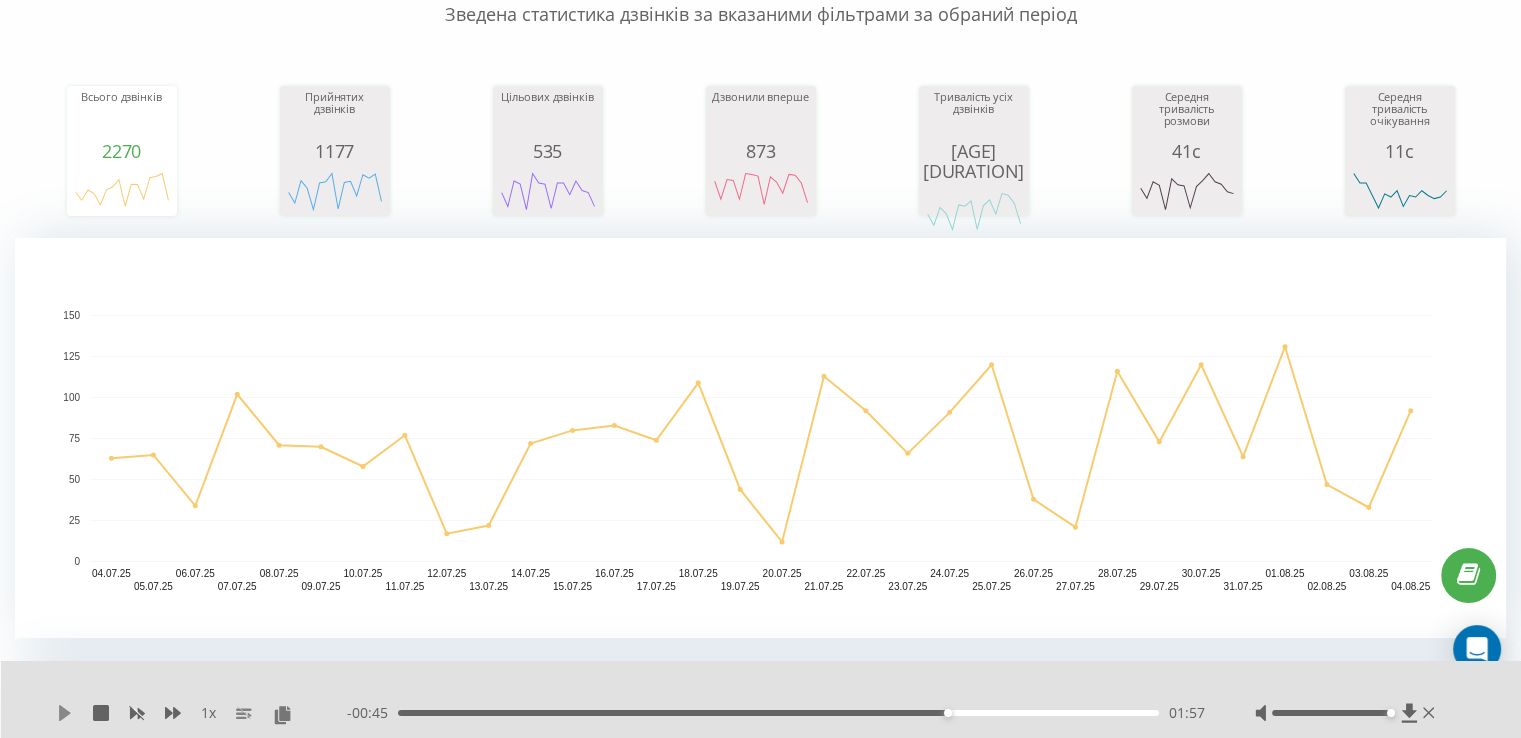 click 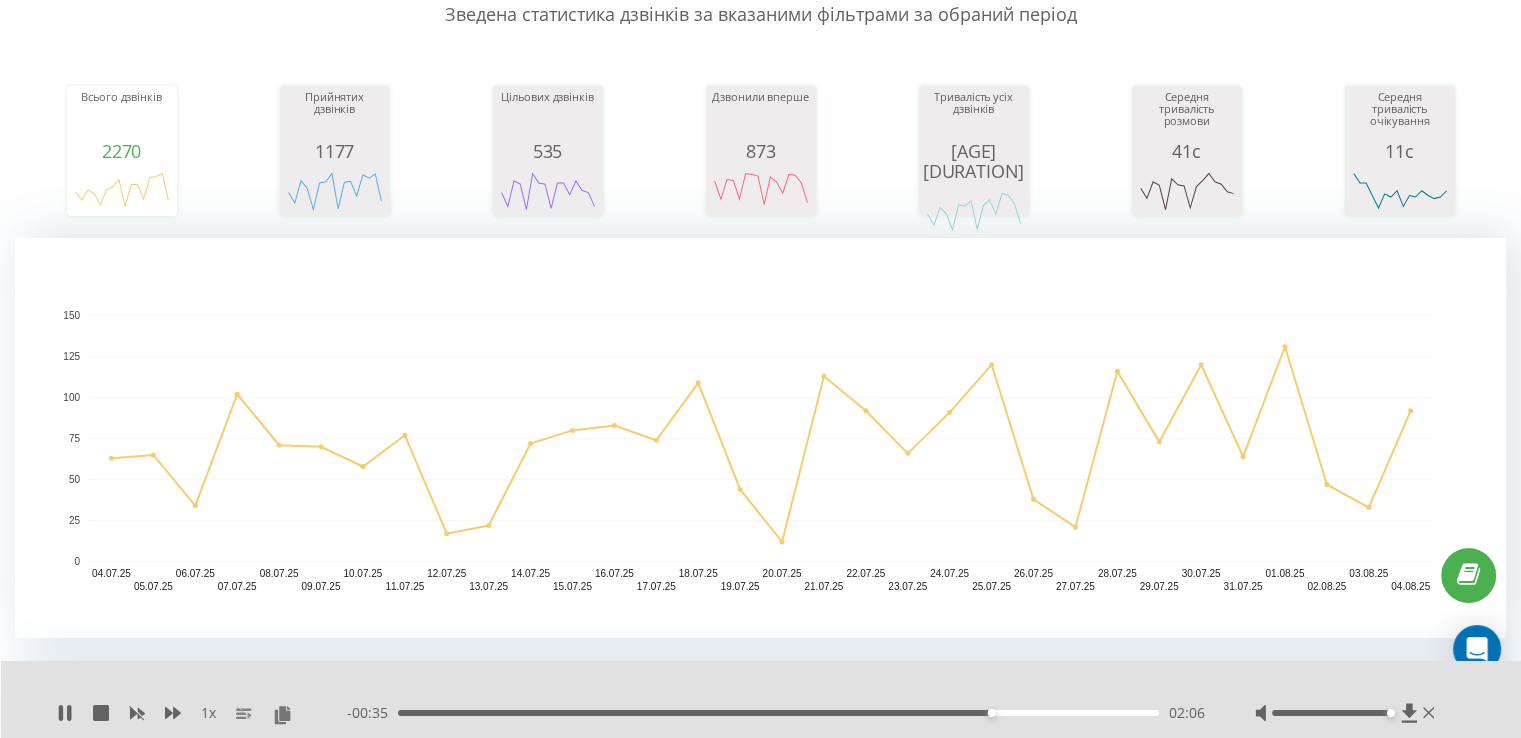 click on "02:06" at bounding box center [778, 713] 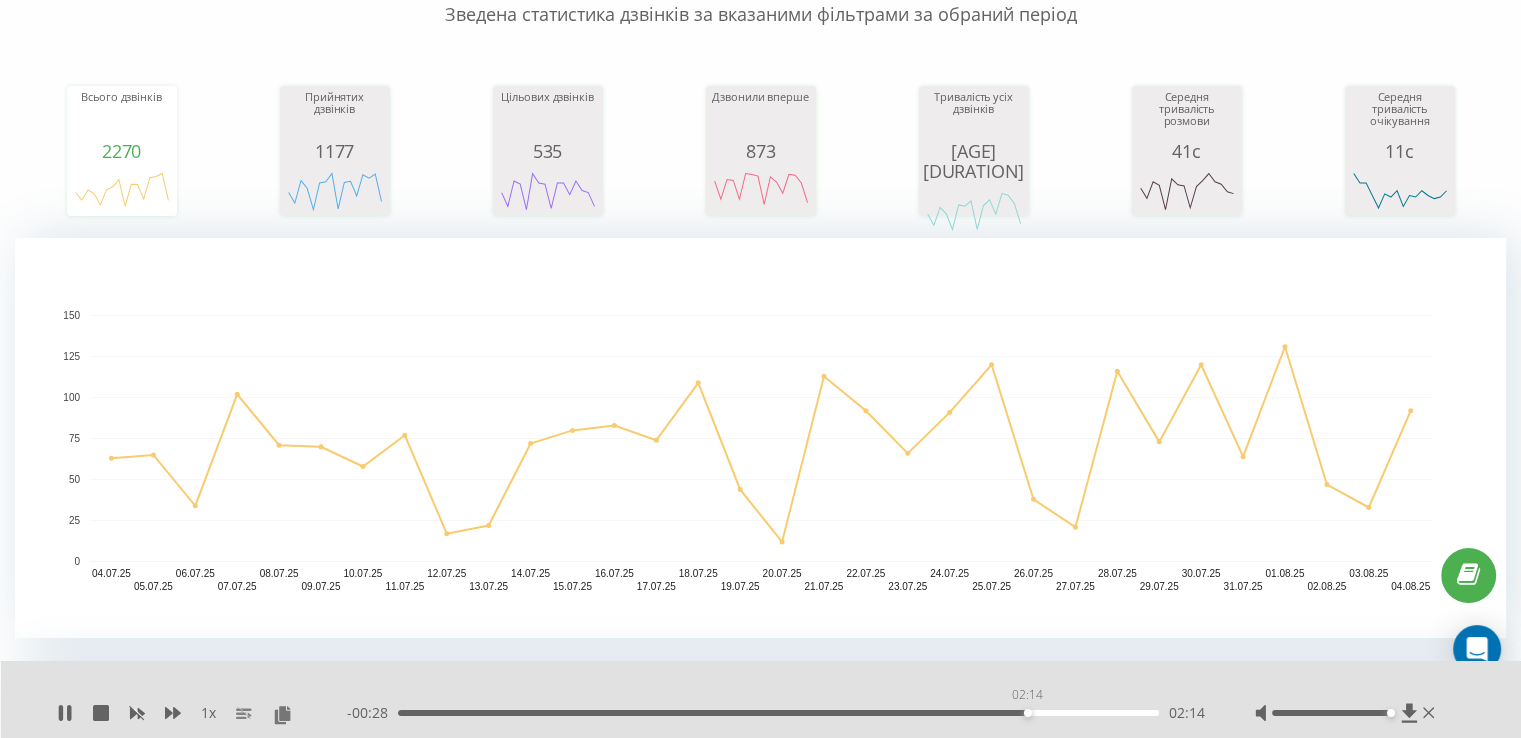 click on "02:14" at bounding box center (778, 713) 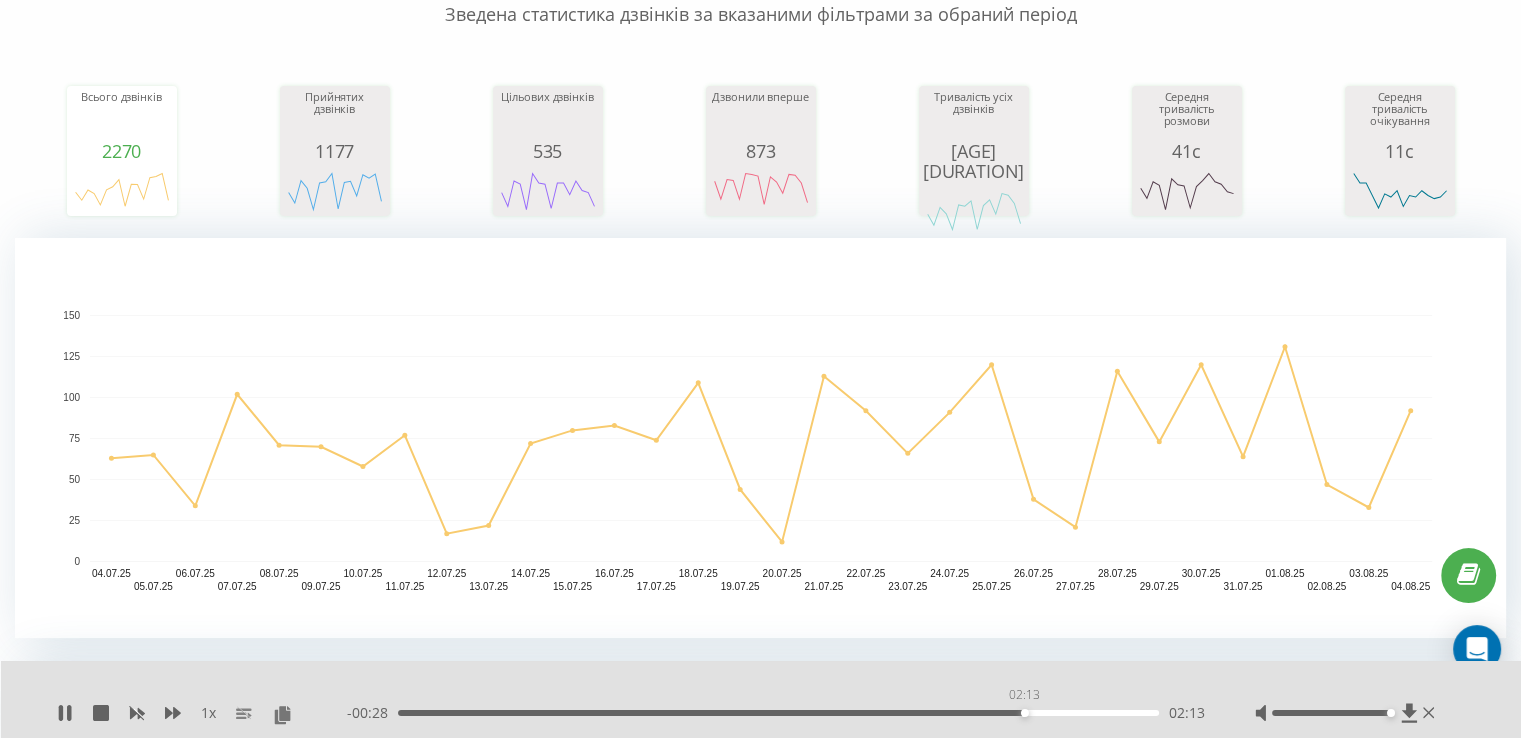 click on "02:13" at bounding box center [1025, 713] 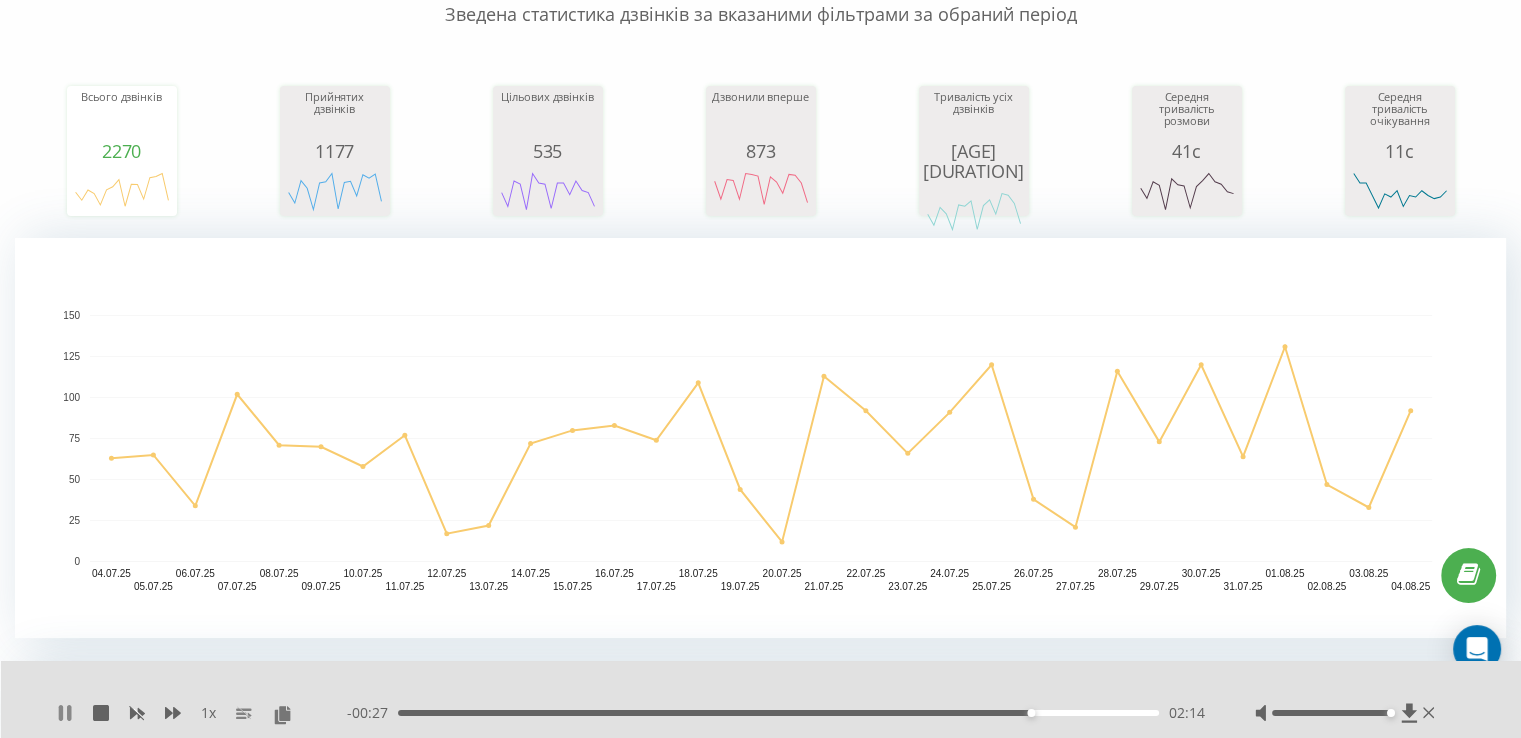 click 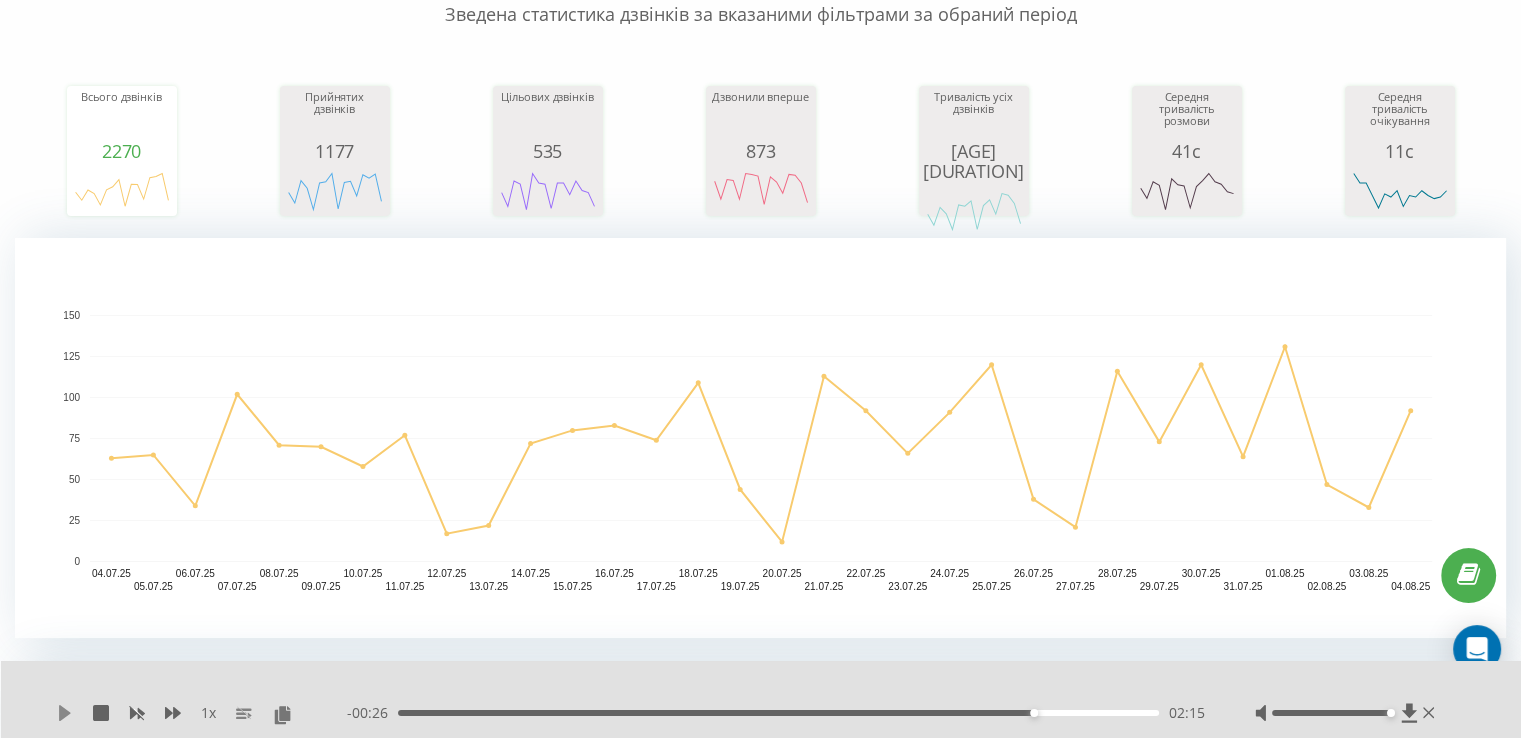 click 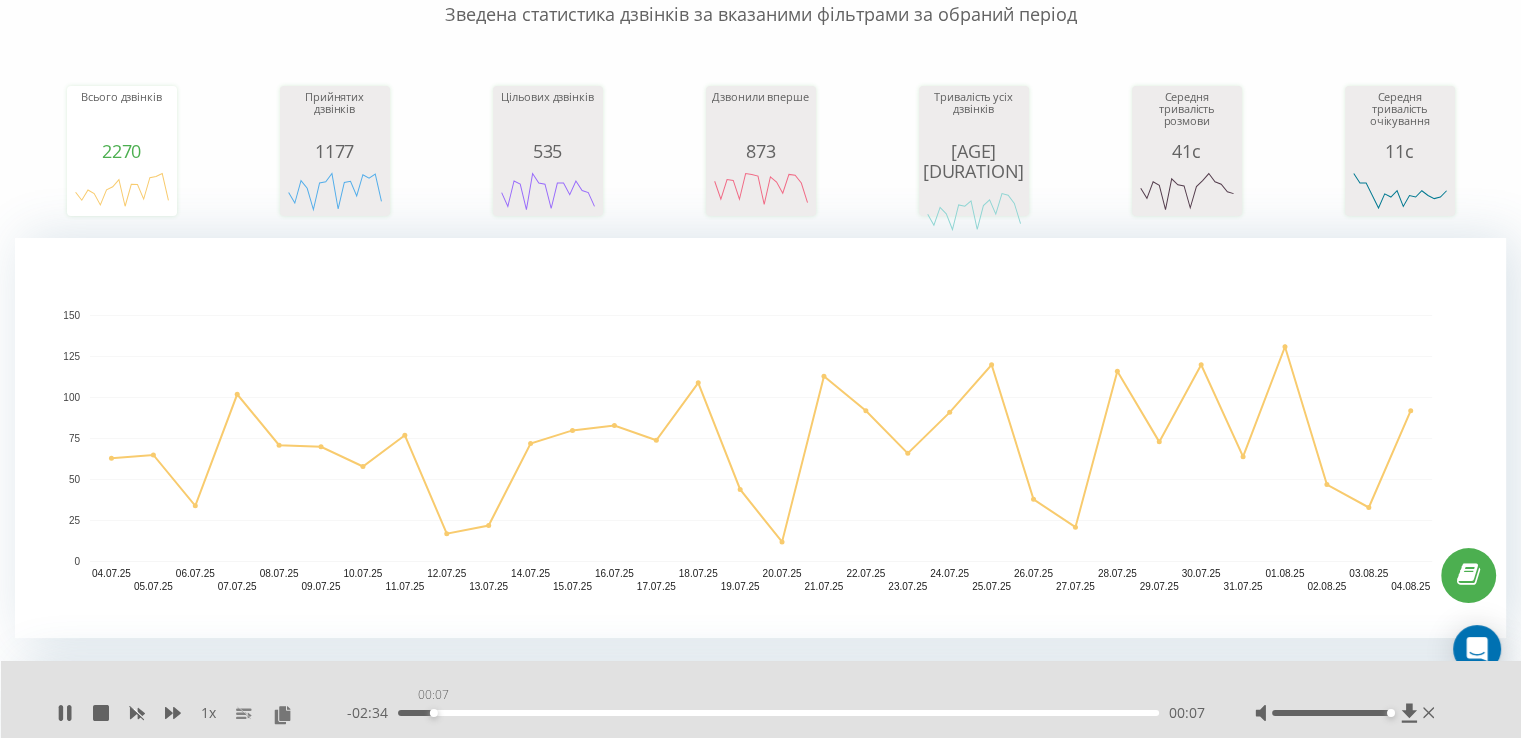 click on "00:07" at bounding box center (778, 713) 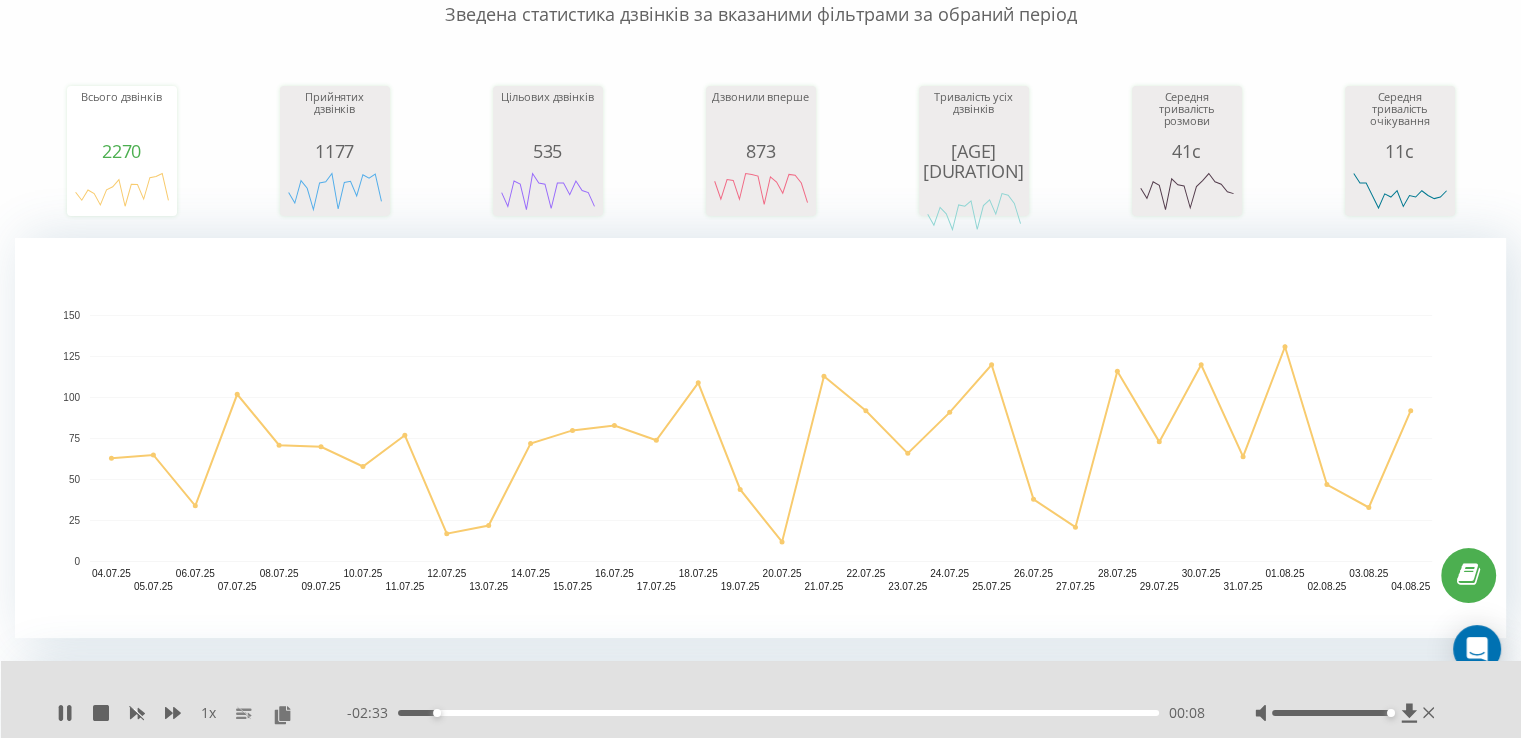 click on "- 02:33 00:08   00:08" at bounding box center [776, 713] 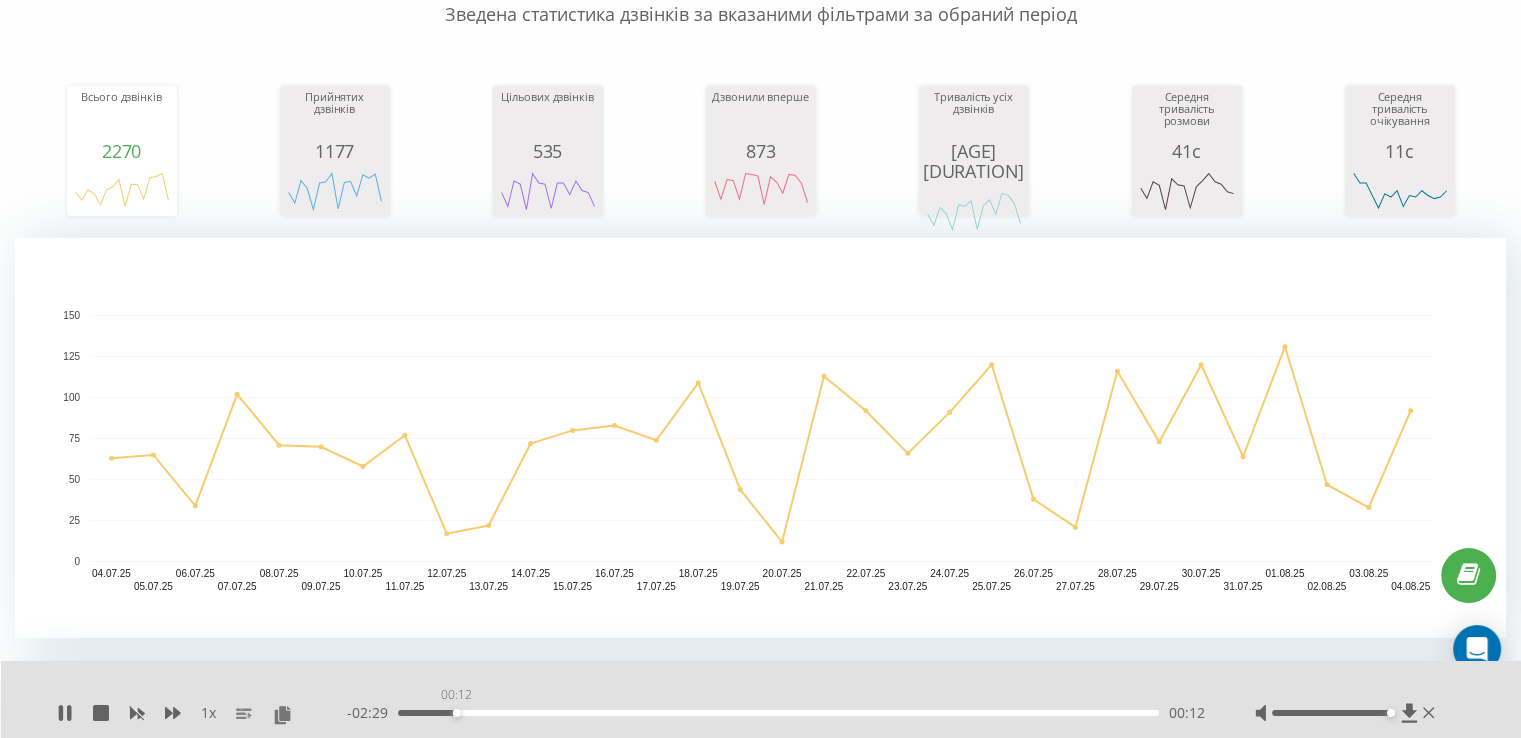 click on "00:12" at bounding box center (778, 713) 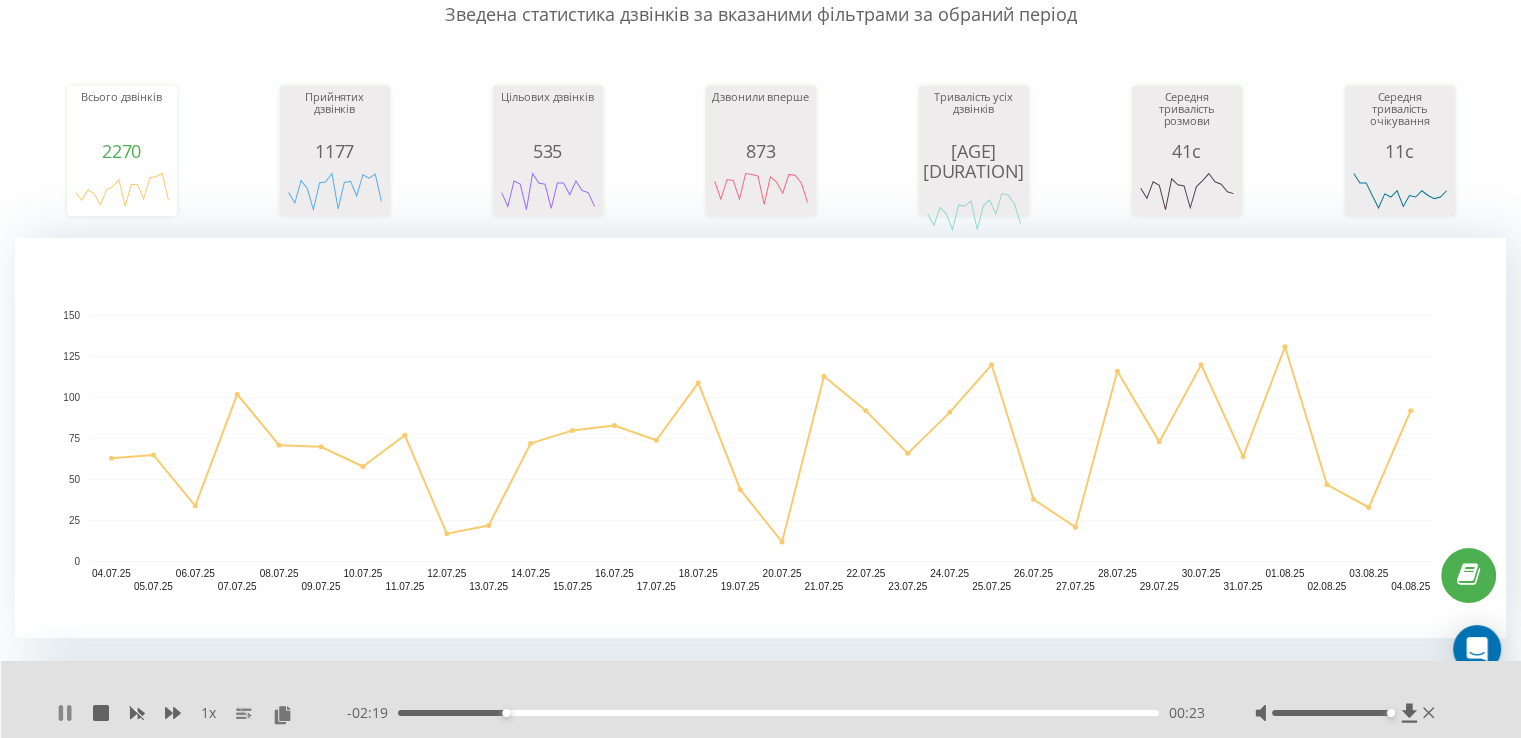 click 